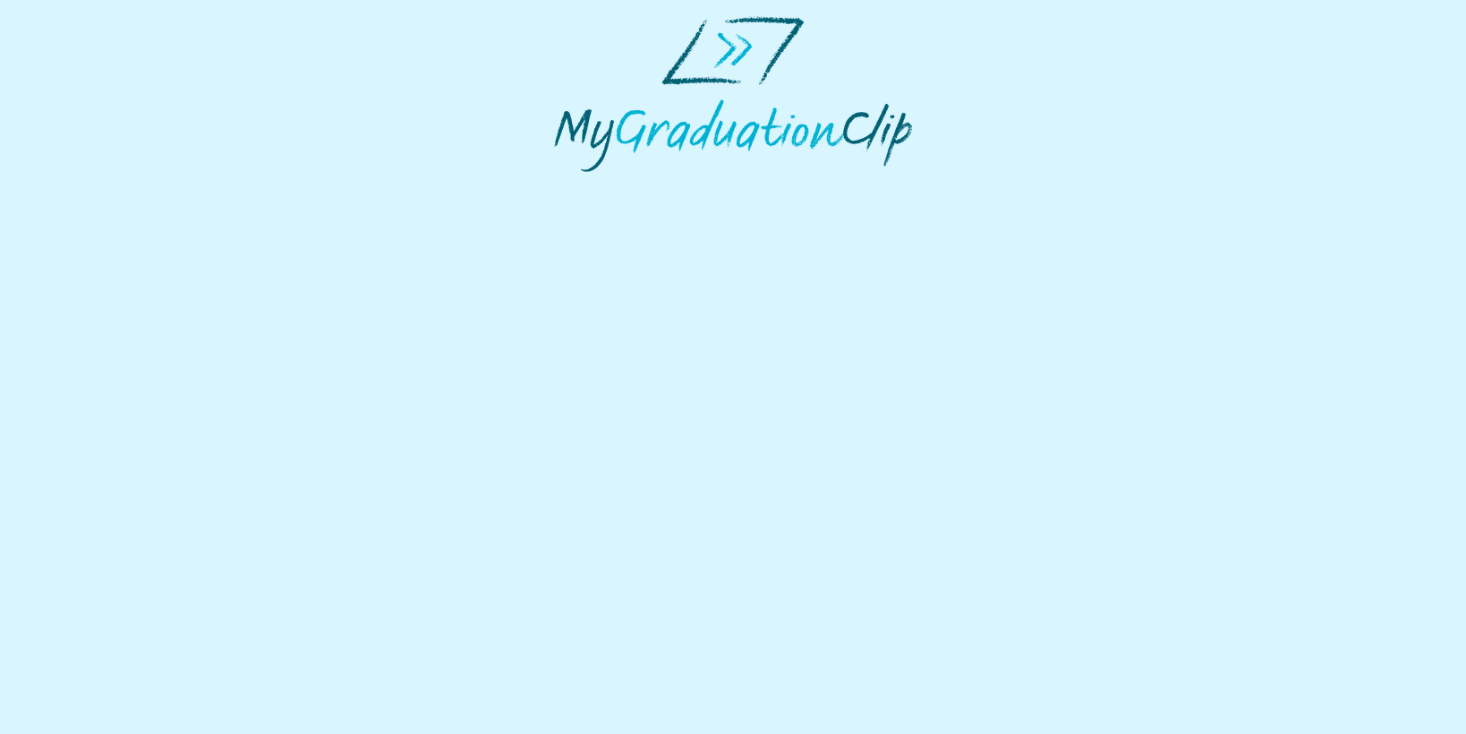 scroll, scrollTop: 0, scrollLeft: 0, axis: both 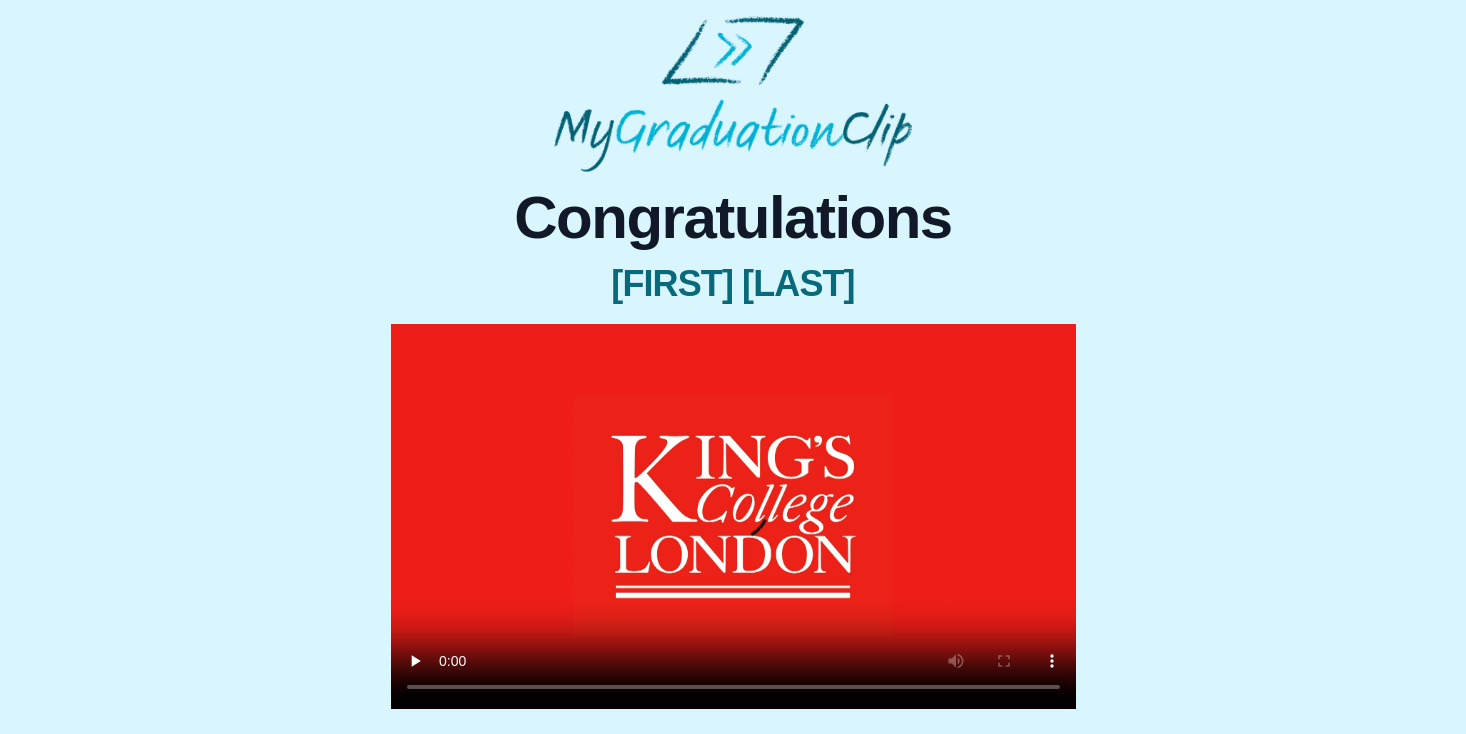 click at bounding box center (733, 516) 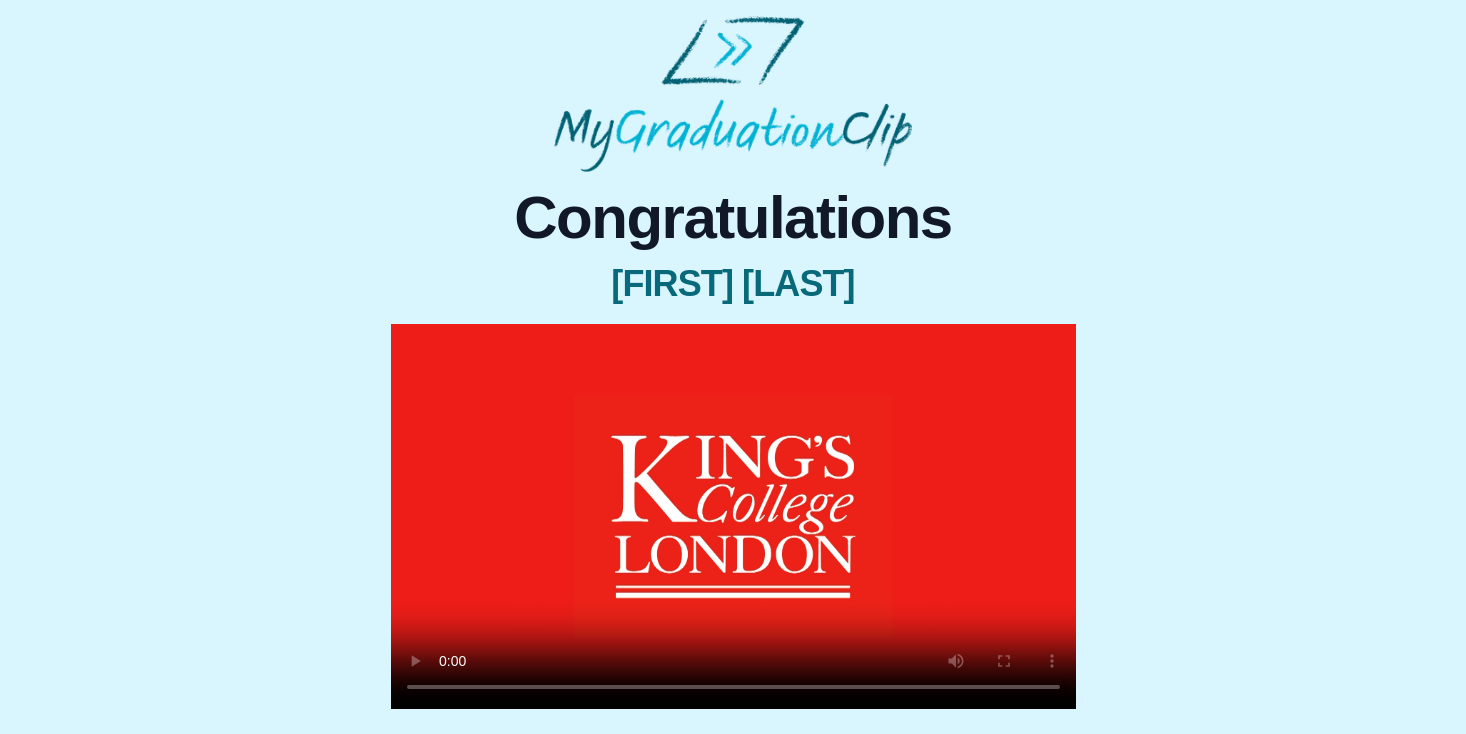 click at bounding box center (733, 516) 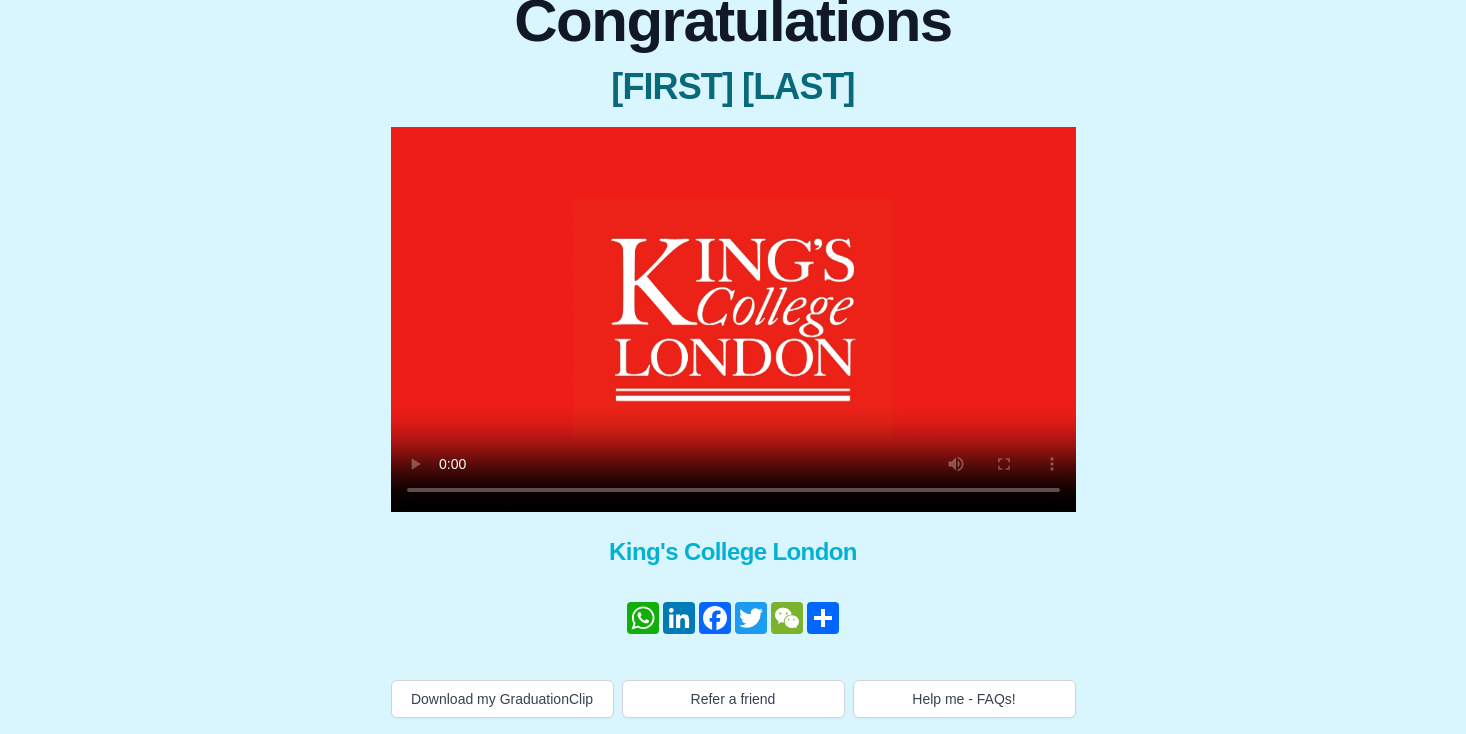 scroll, scrollTop: 197, scrollLeft: 0, axis: vertical 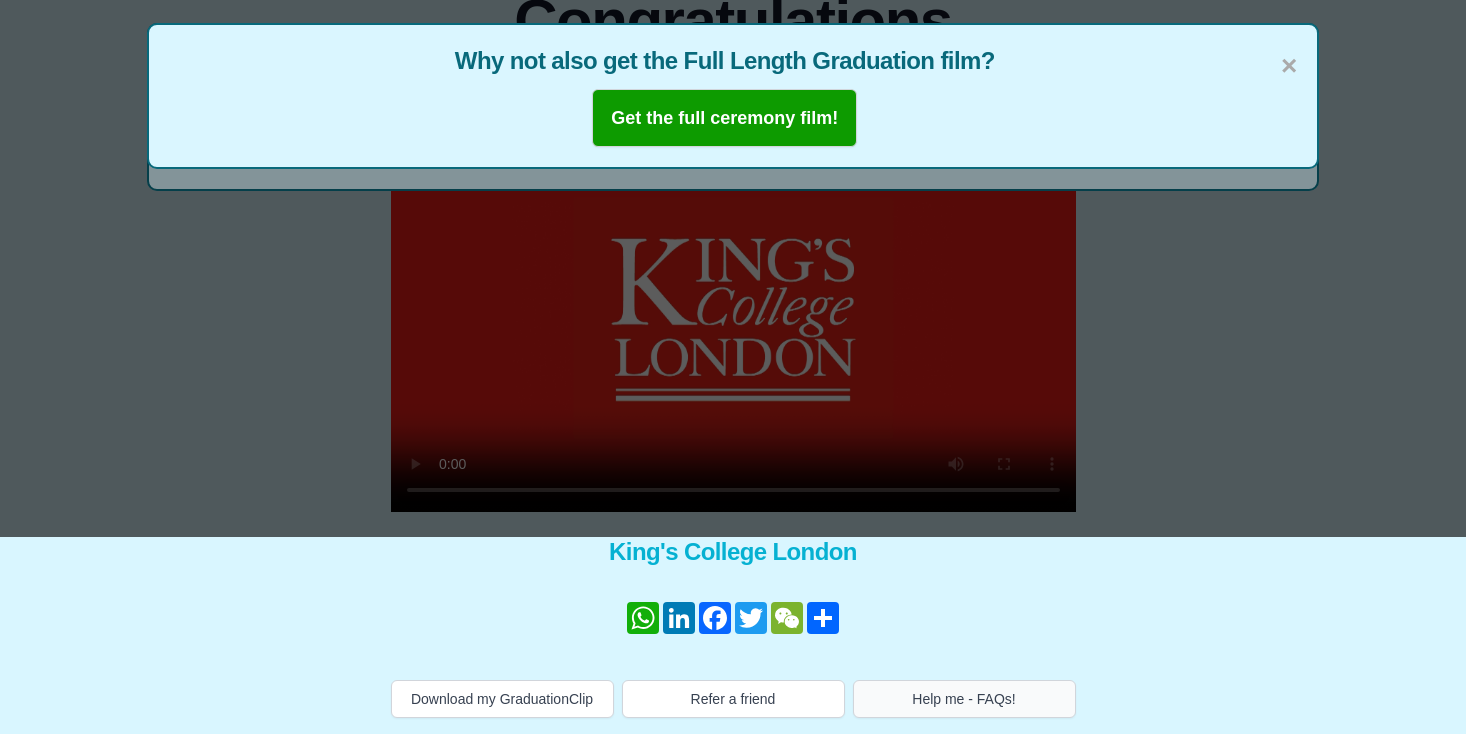click on "Help me - FAQs!" at bounding box center (964, 699) 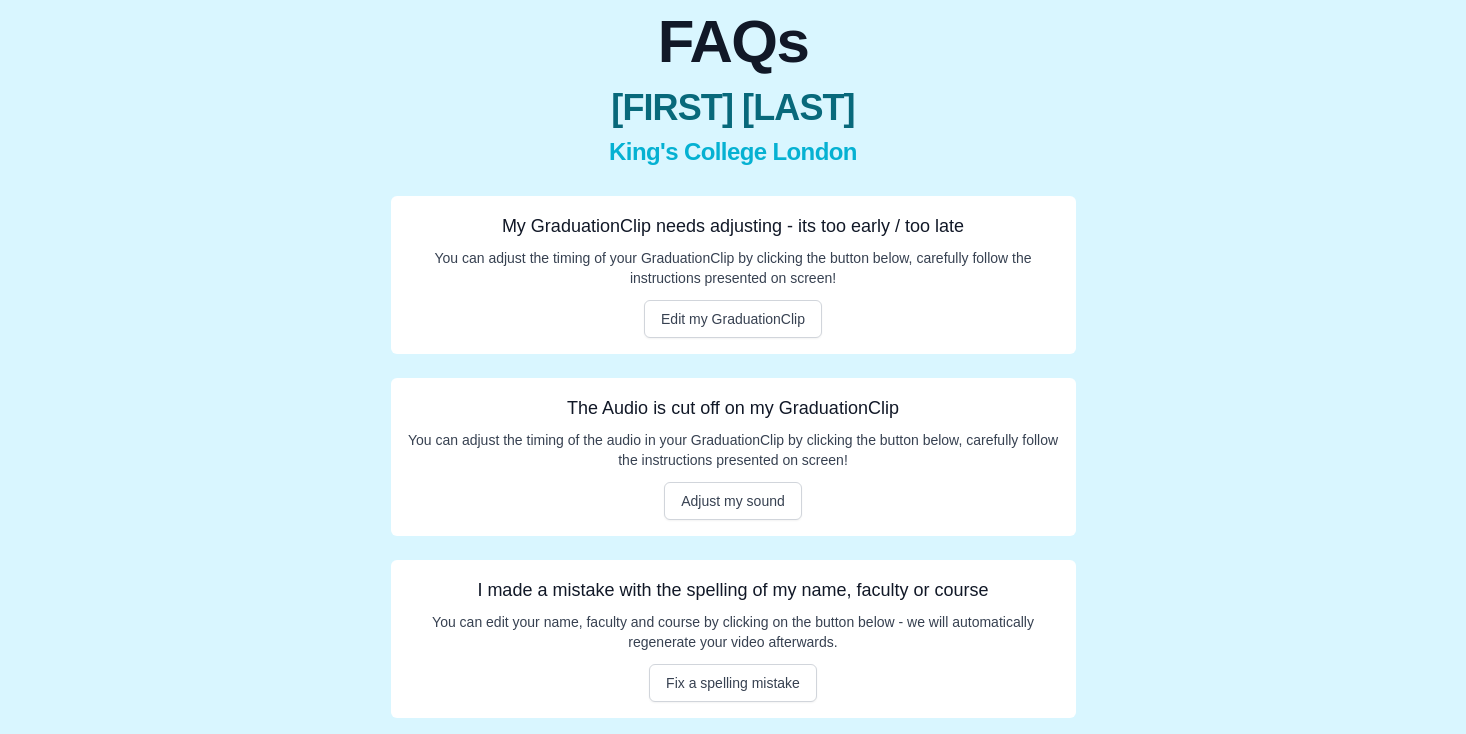 scroll, scrollTop: 176, scrollLeft: 0, axis: vertical 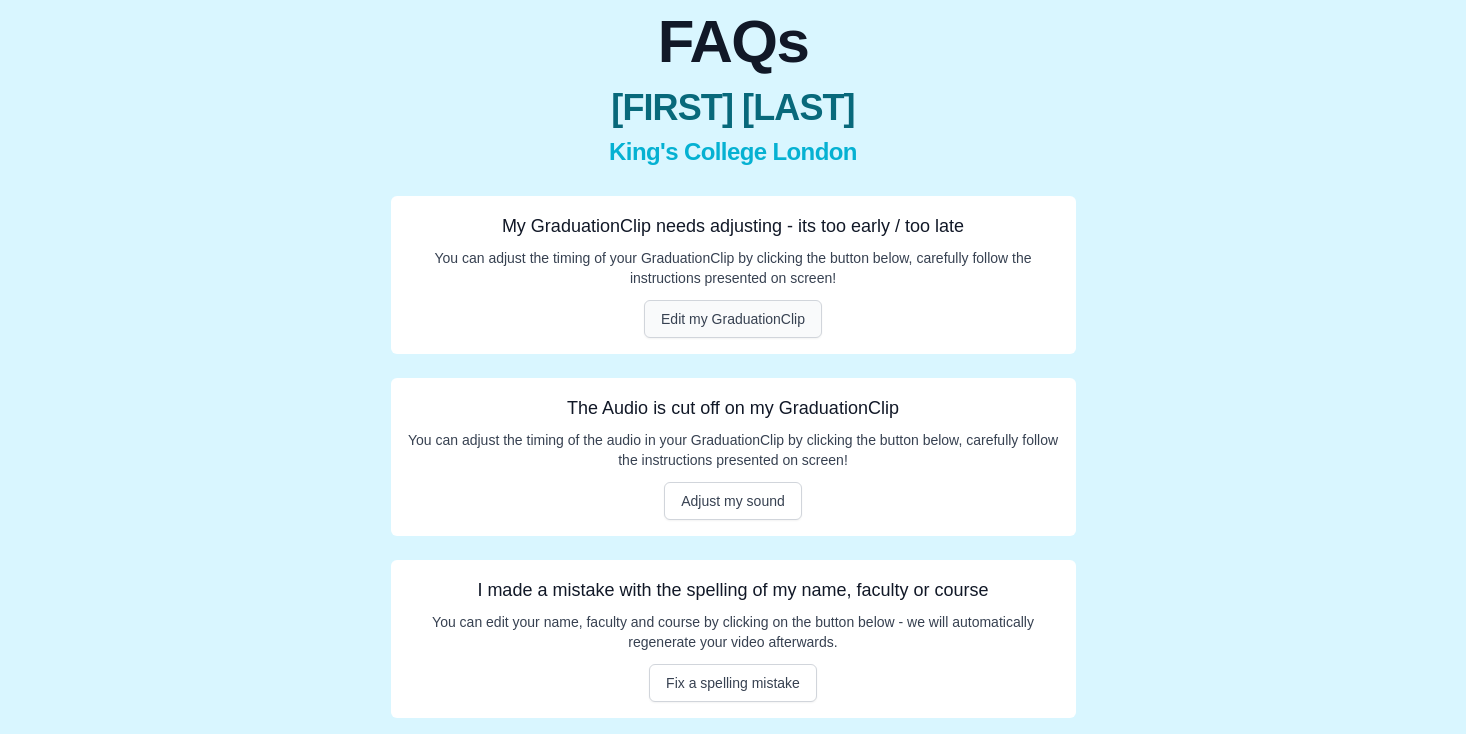 click on "Edit my GraduationClip" at bounding box center [733, 319] 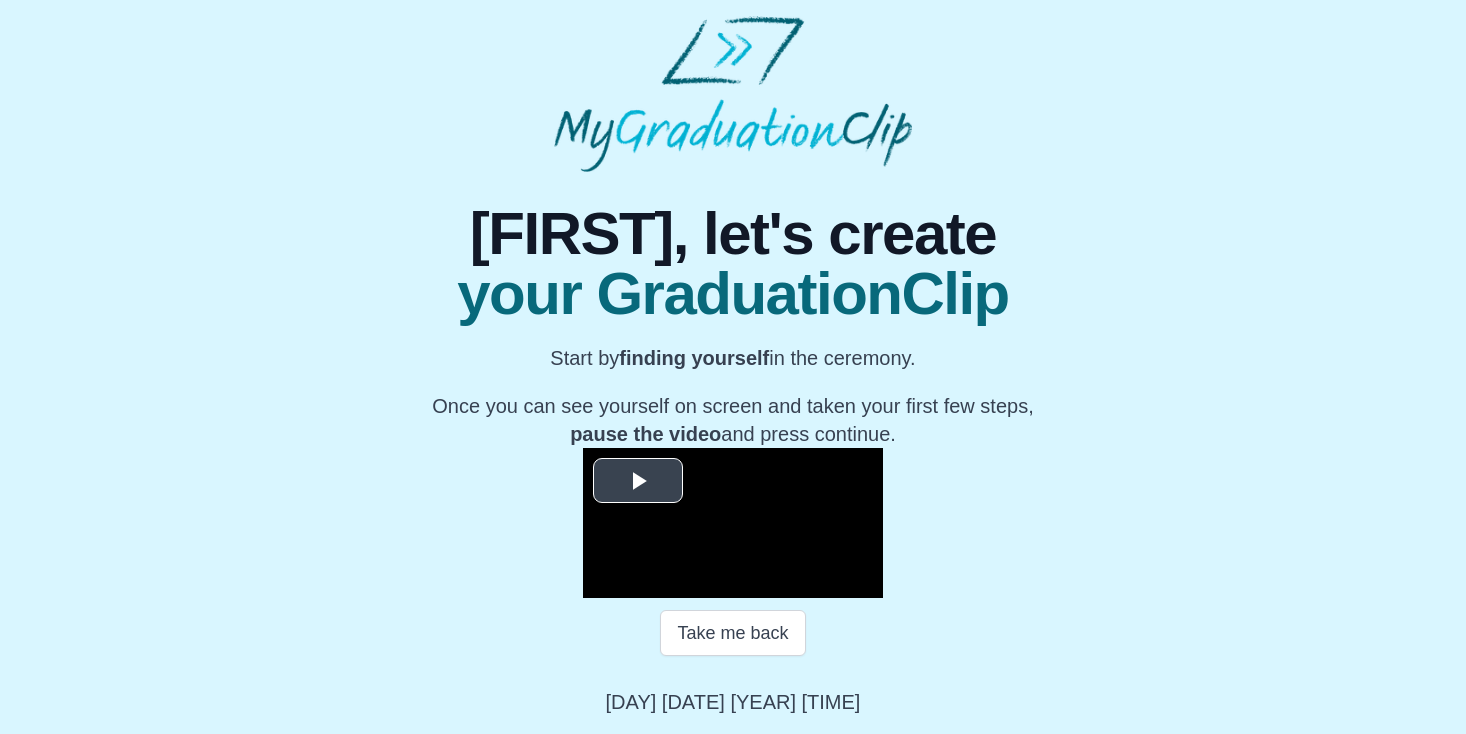 scroll, scrollTop: 261, scrollLeft: 0, axis: vertical 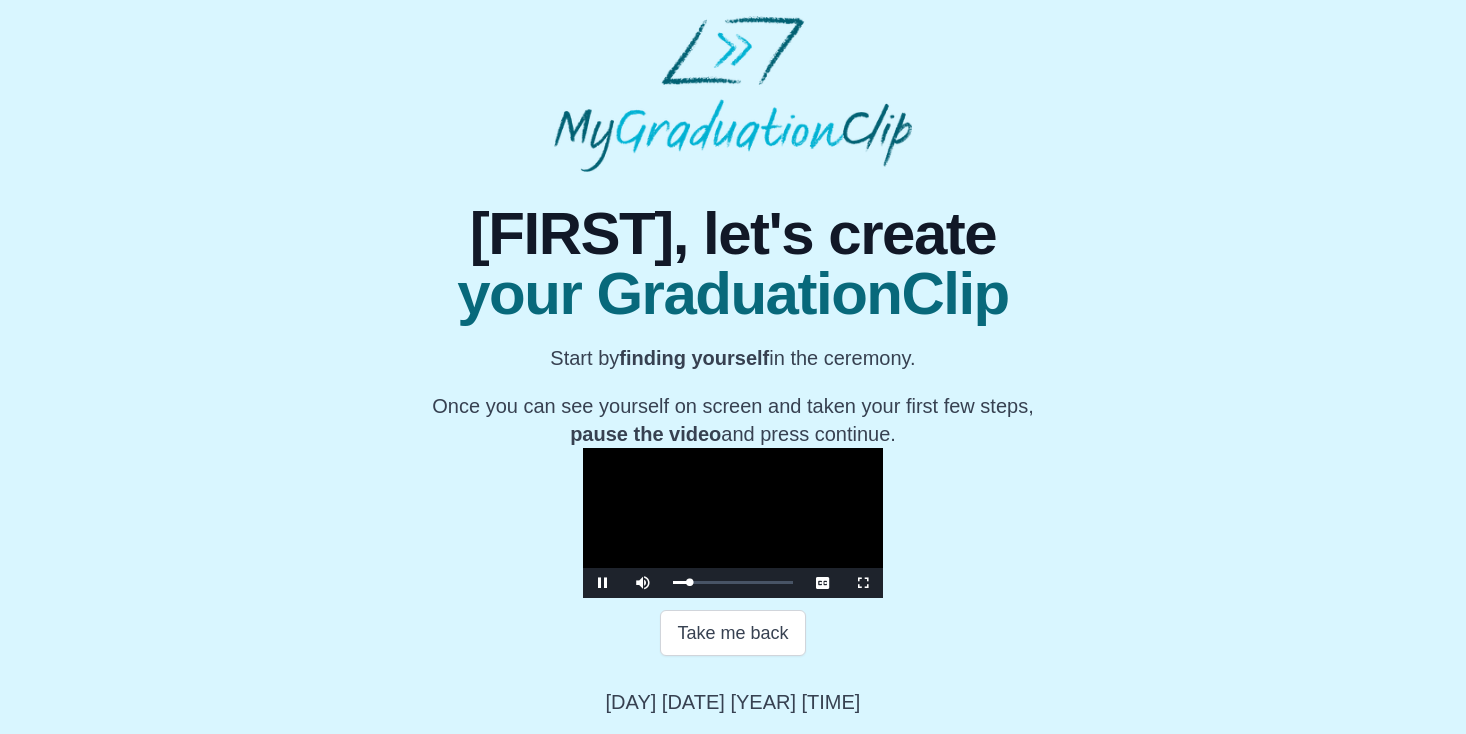 click at bounding box center [603, 583] 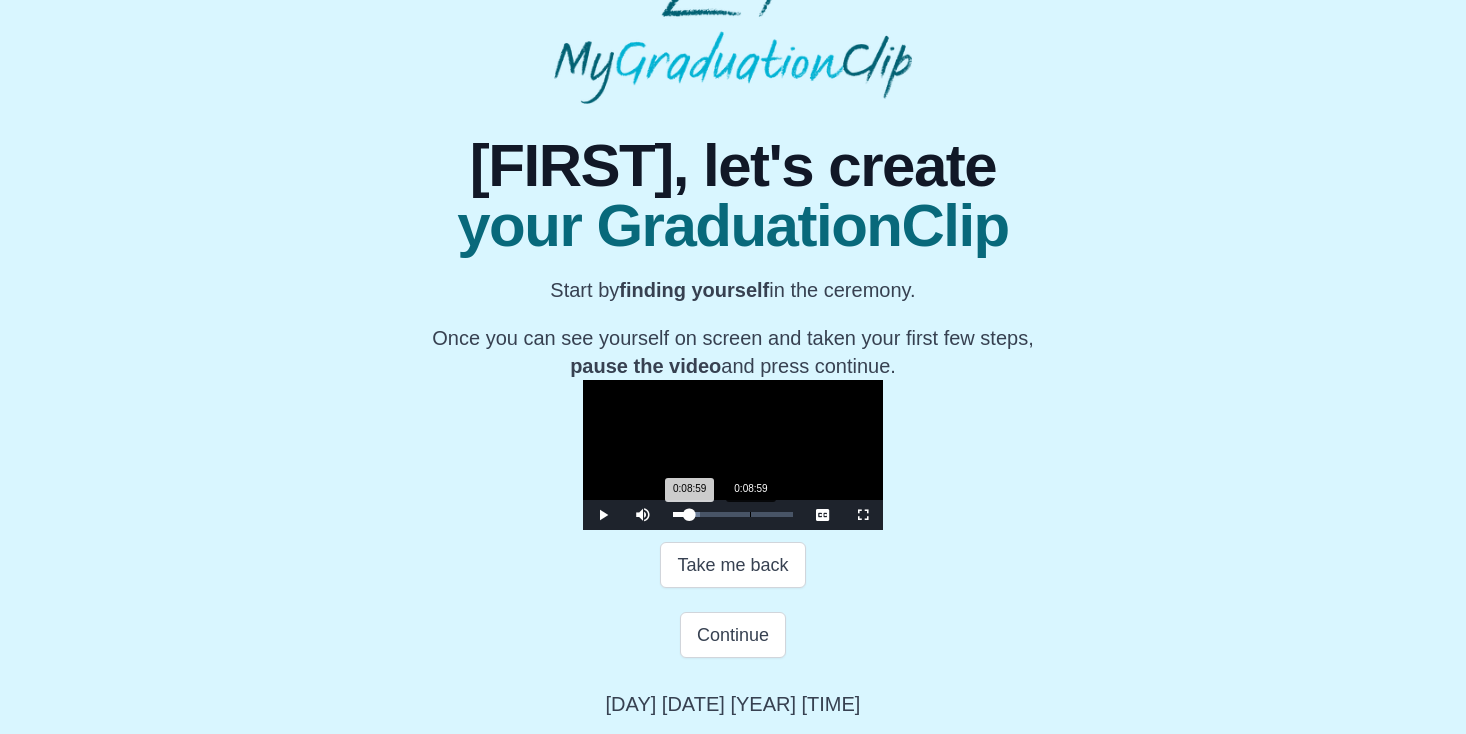click on "0:08:59 Progress : 0%" at bounding box center (681, 514) 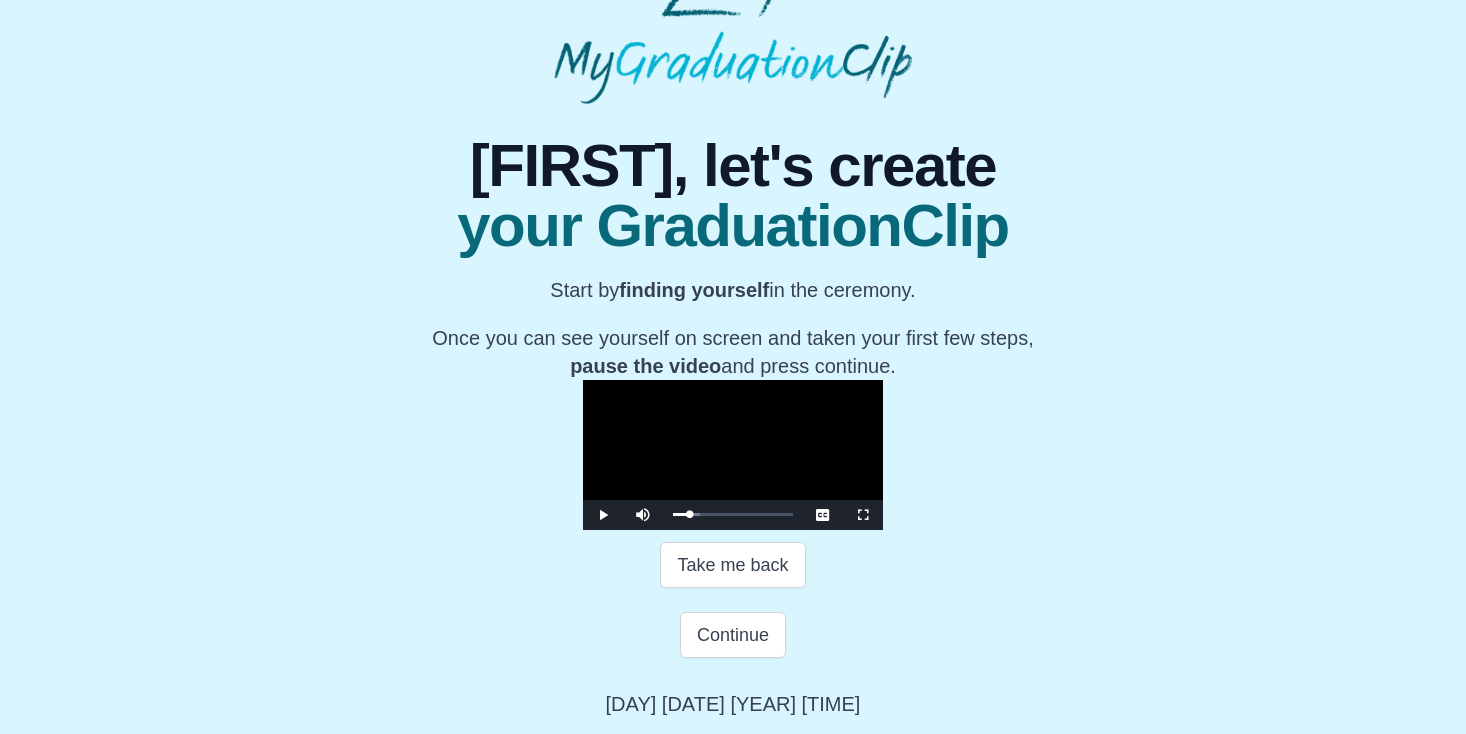 click at bounding box center [603, 515] 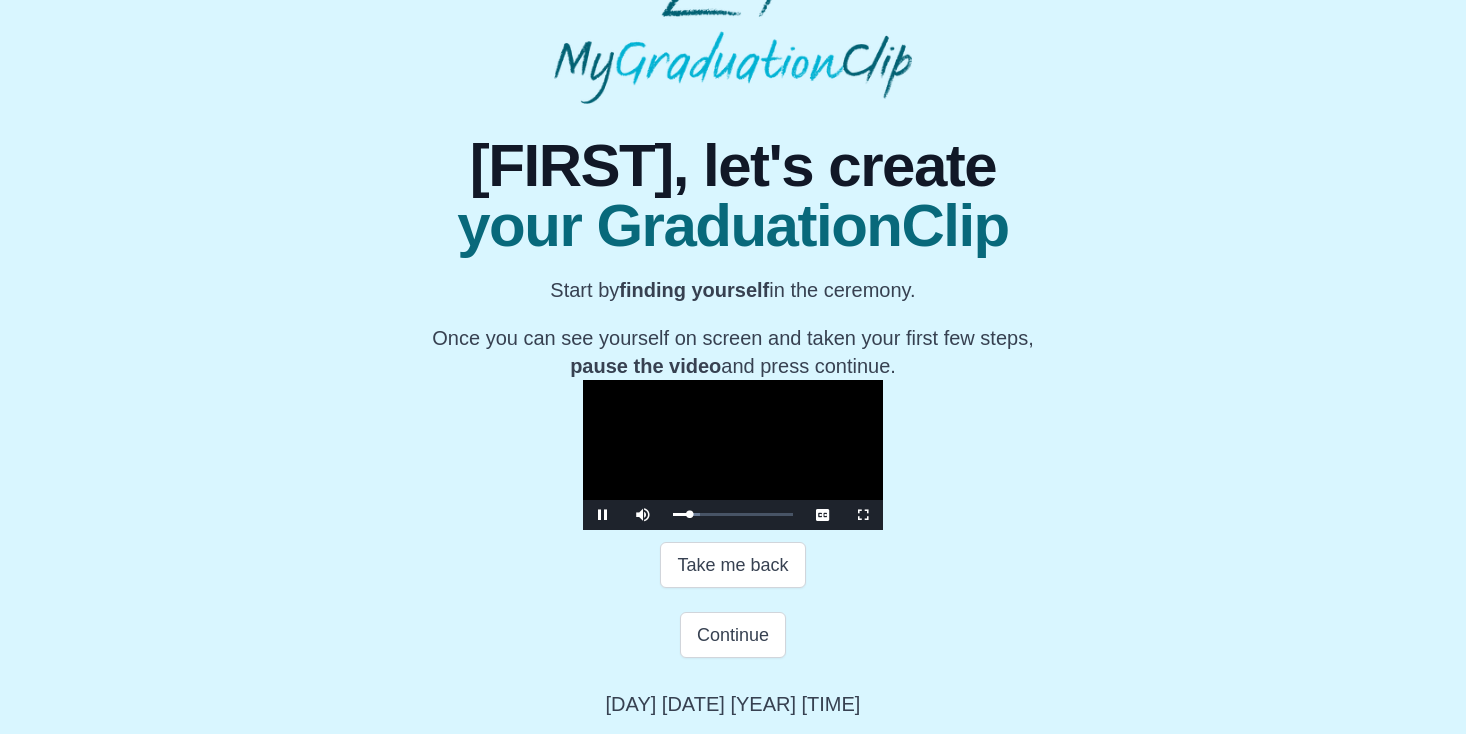 click at bounding box center (603, 515) 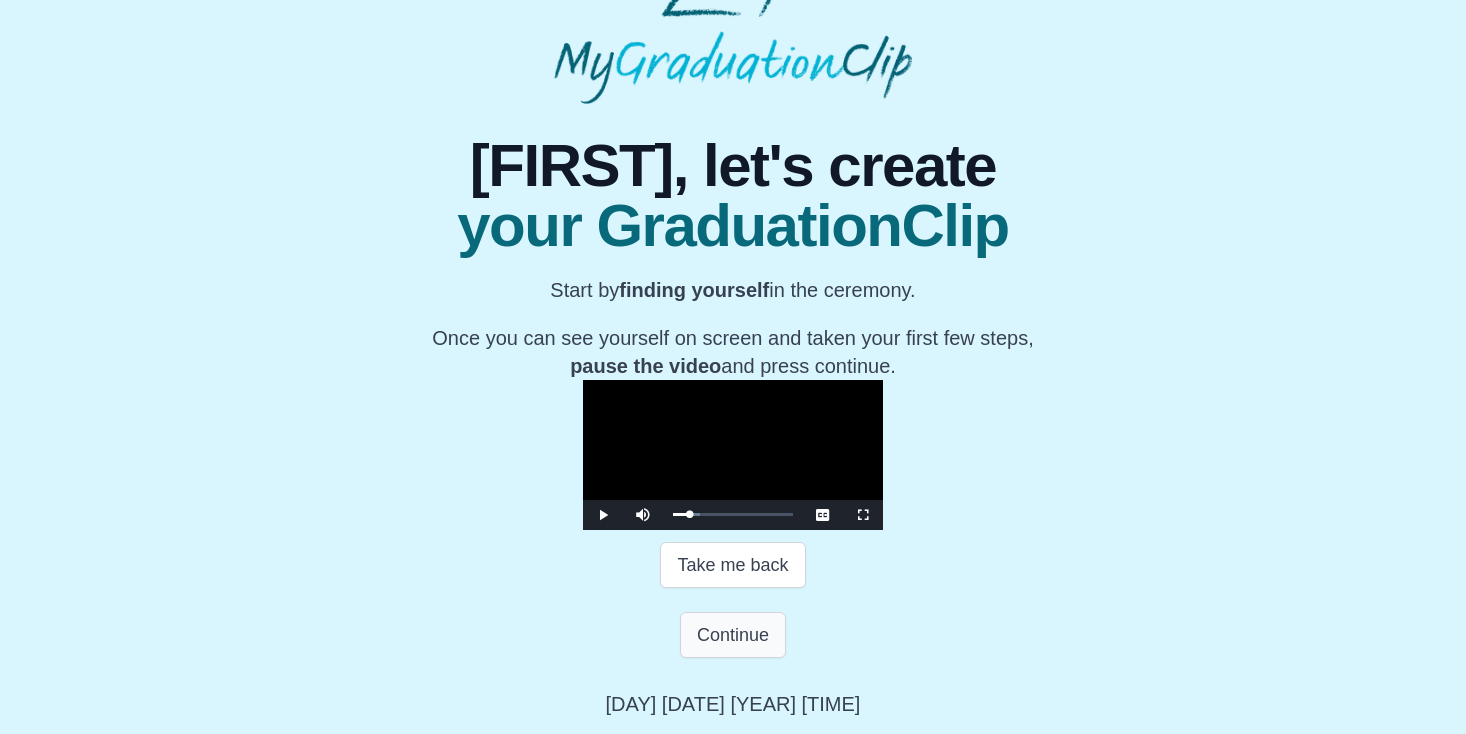 click on "Continue" at bounding box center [733, 635] 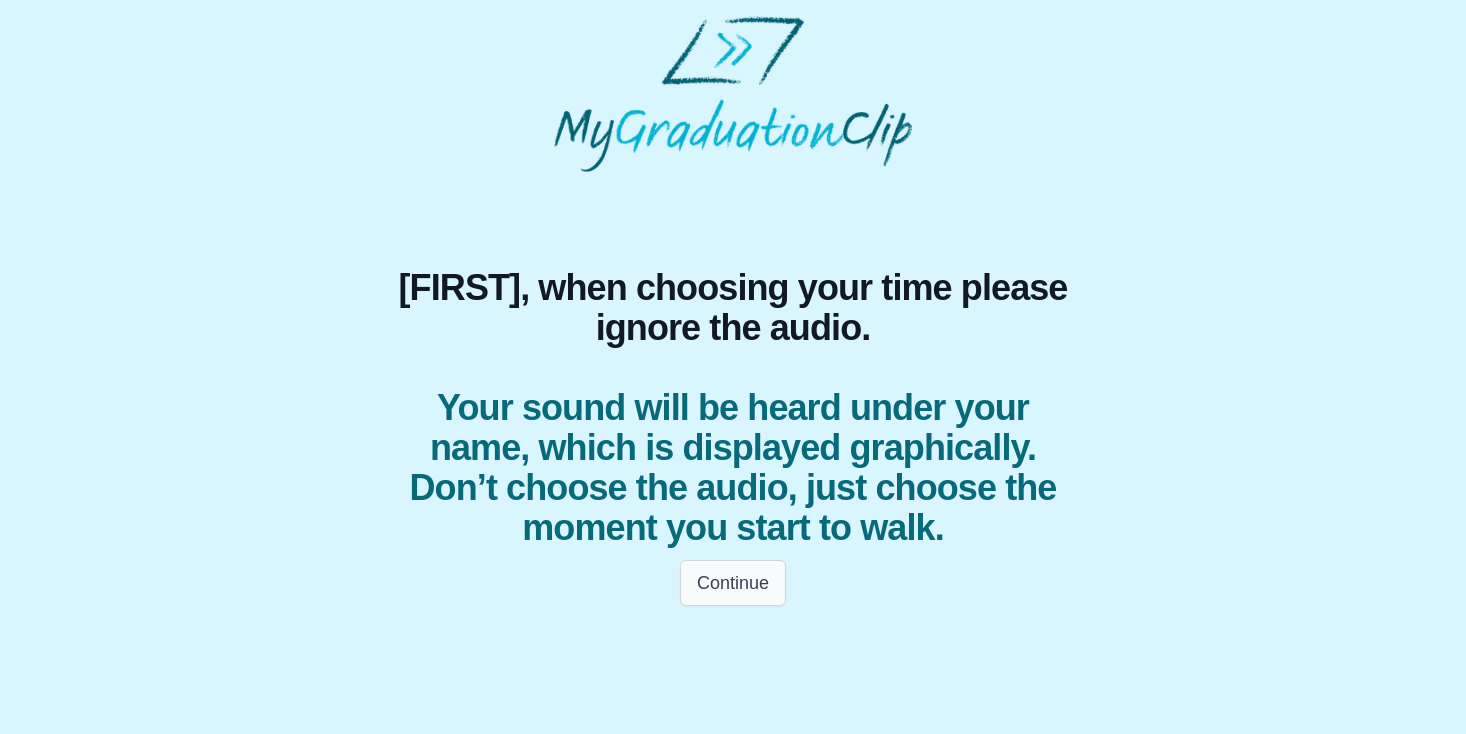 scroll, scrollTop: 0, scrollLeft: 0, axis: both 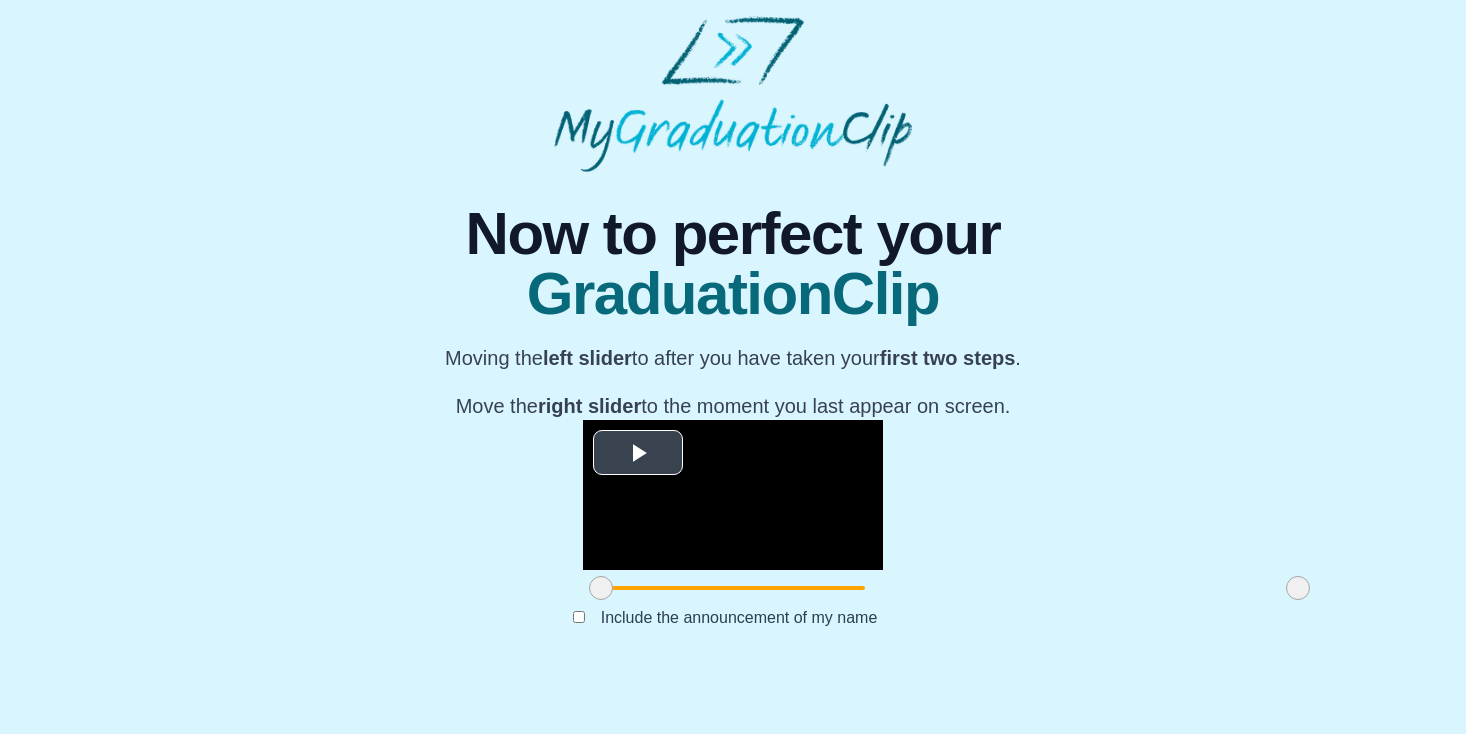 click at bounding box center (638, 452) 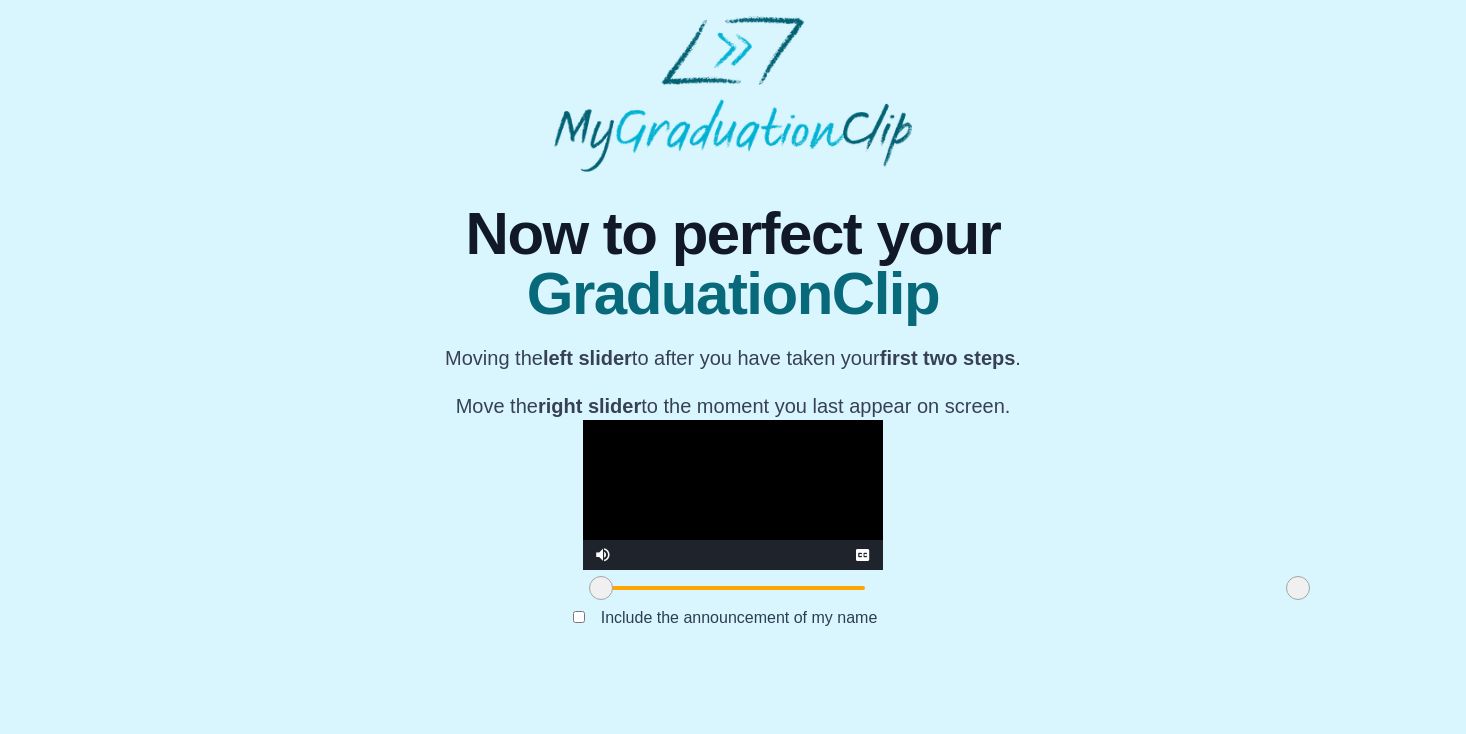drag, startPoint x: 1082, startPoint y: 643, endPoint x: 1099, endPoint y: 639, distance: 17.464249 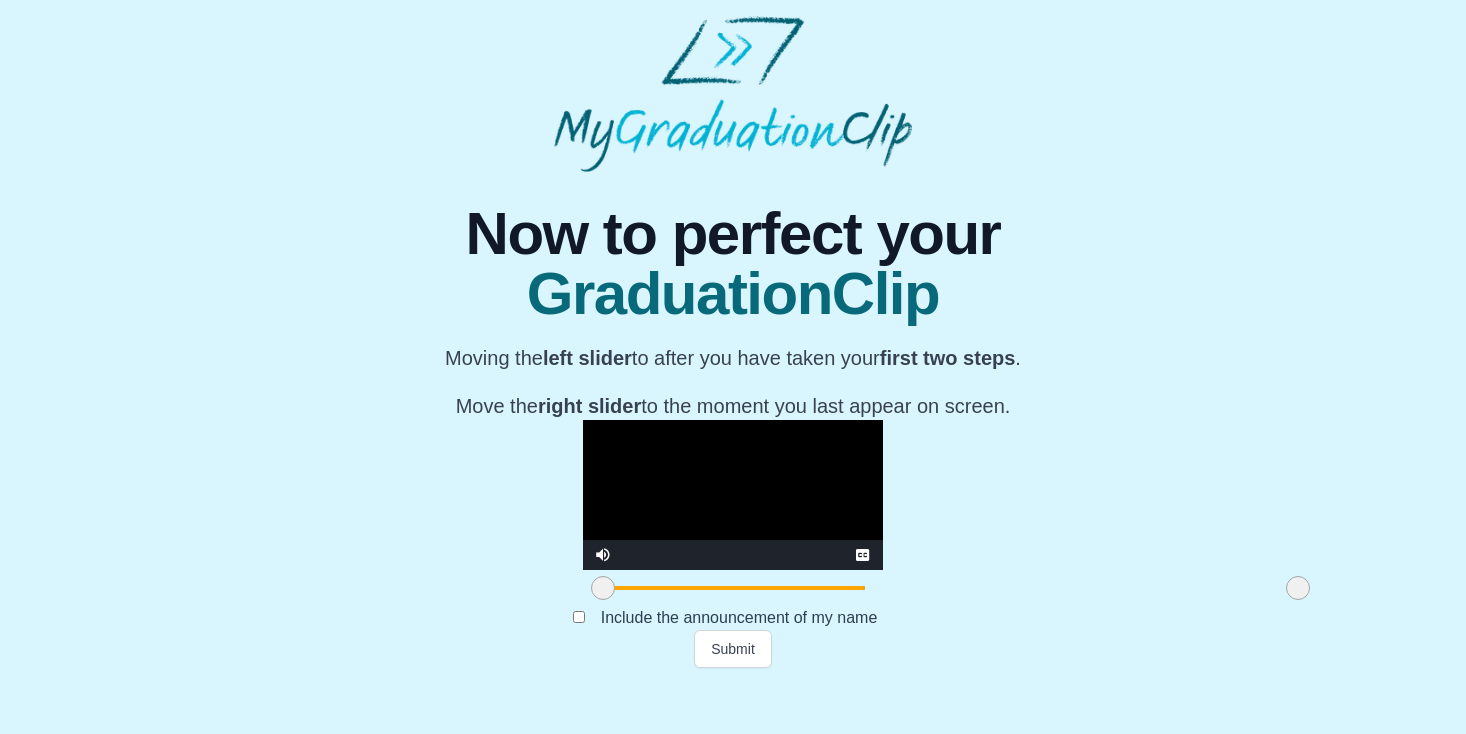 click at bounding box center [603, 588] 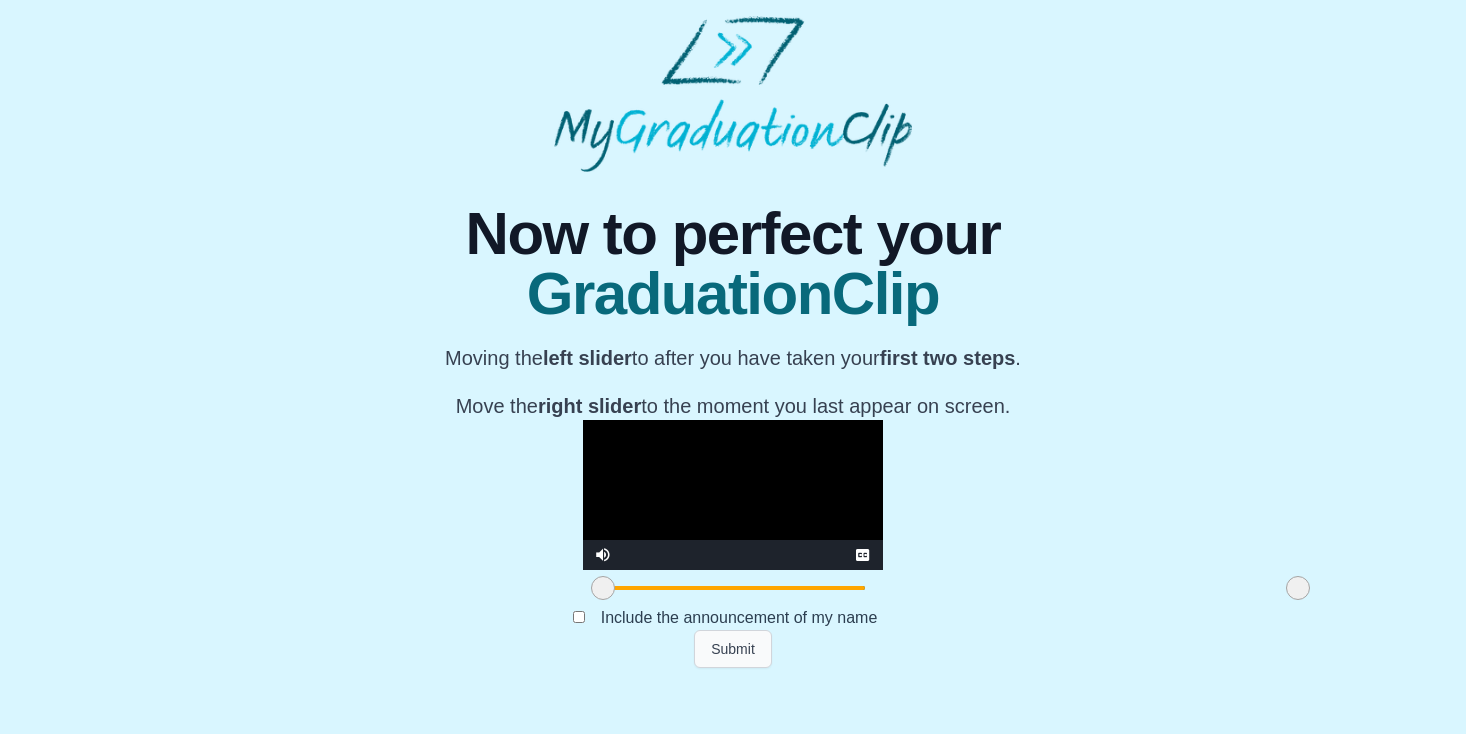 click on "Submit" at bounding box center [733, 649] 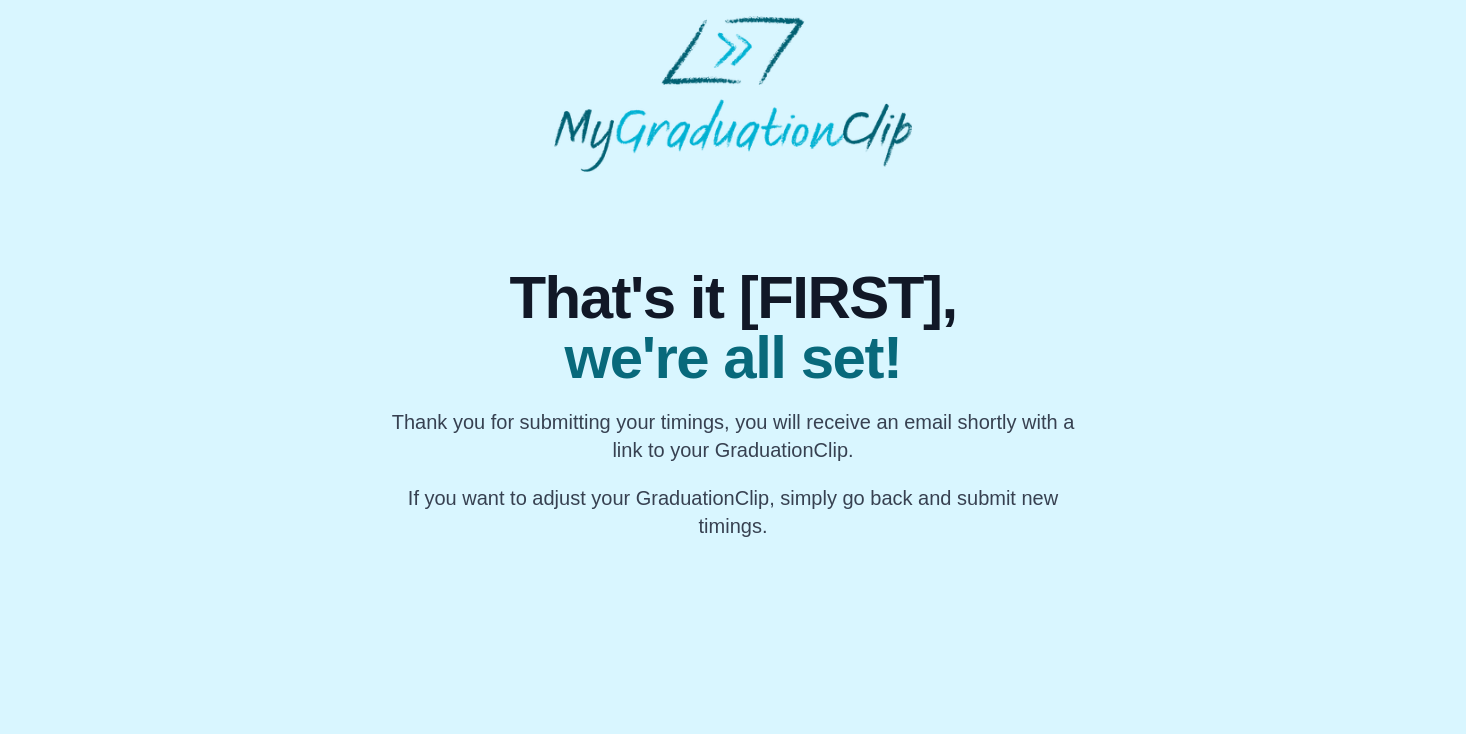 scroll, scrollTop: 0, scrollLeft: 0, axis: both 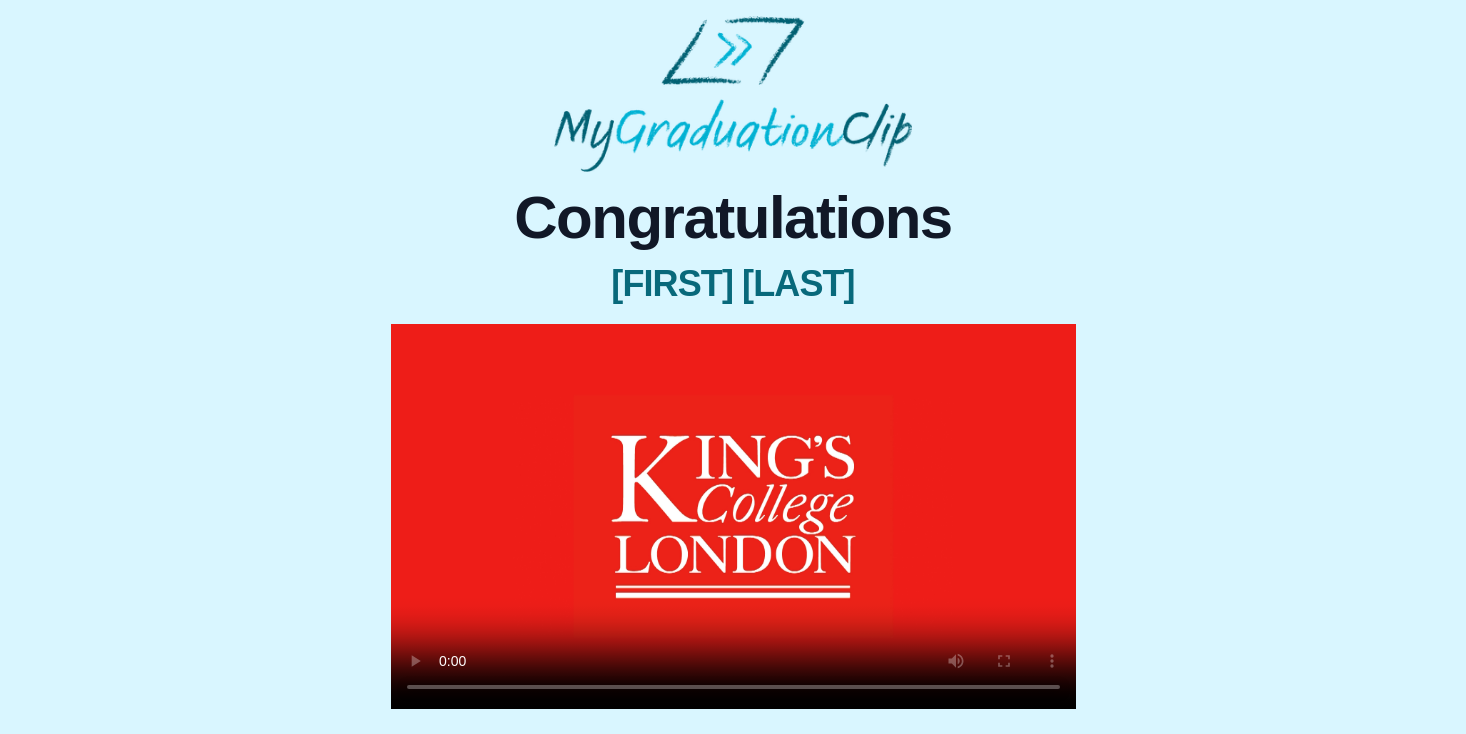 click at bounding box center (733, 516) 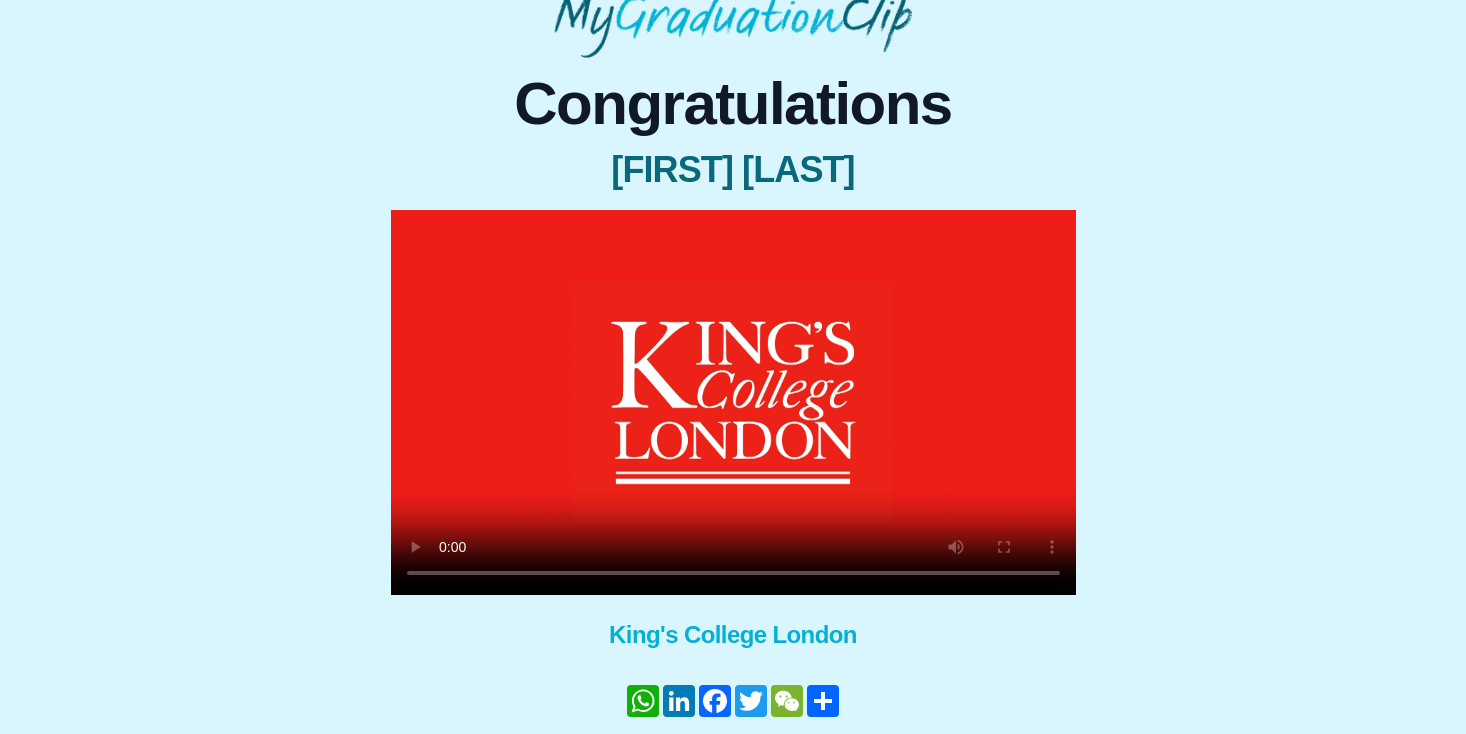 scroll, scrollTop: 116, scrollLeft: 0, axis: vertical 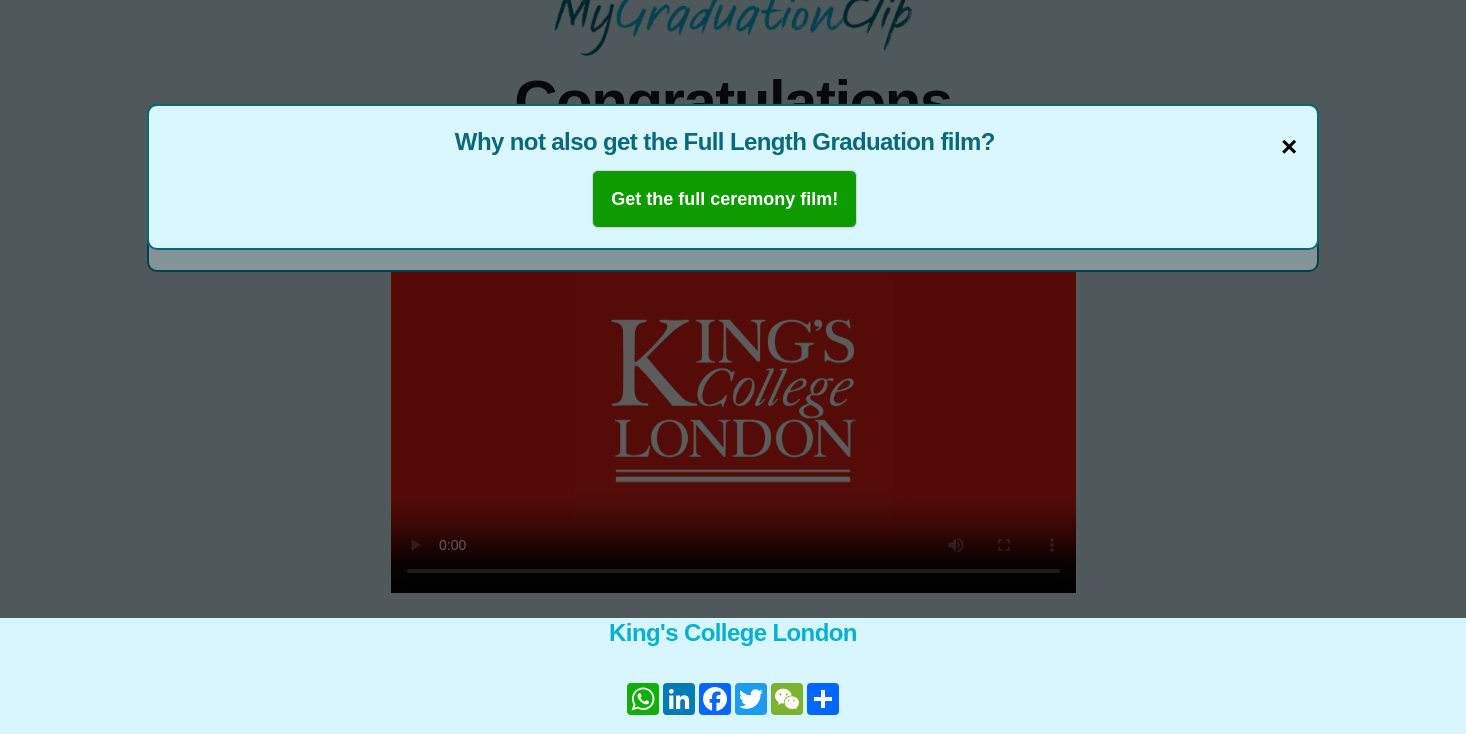 click on "×" at bounding box center (1289, 147) 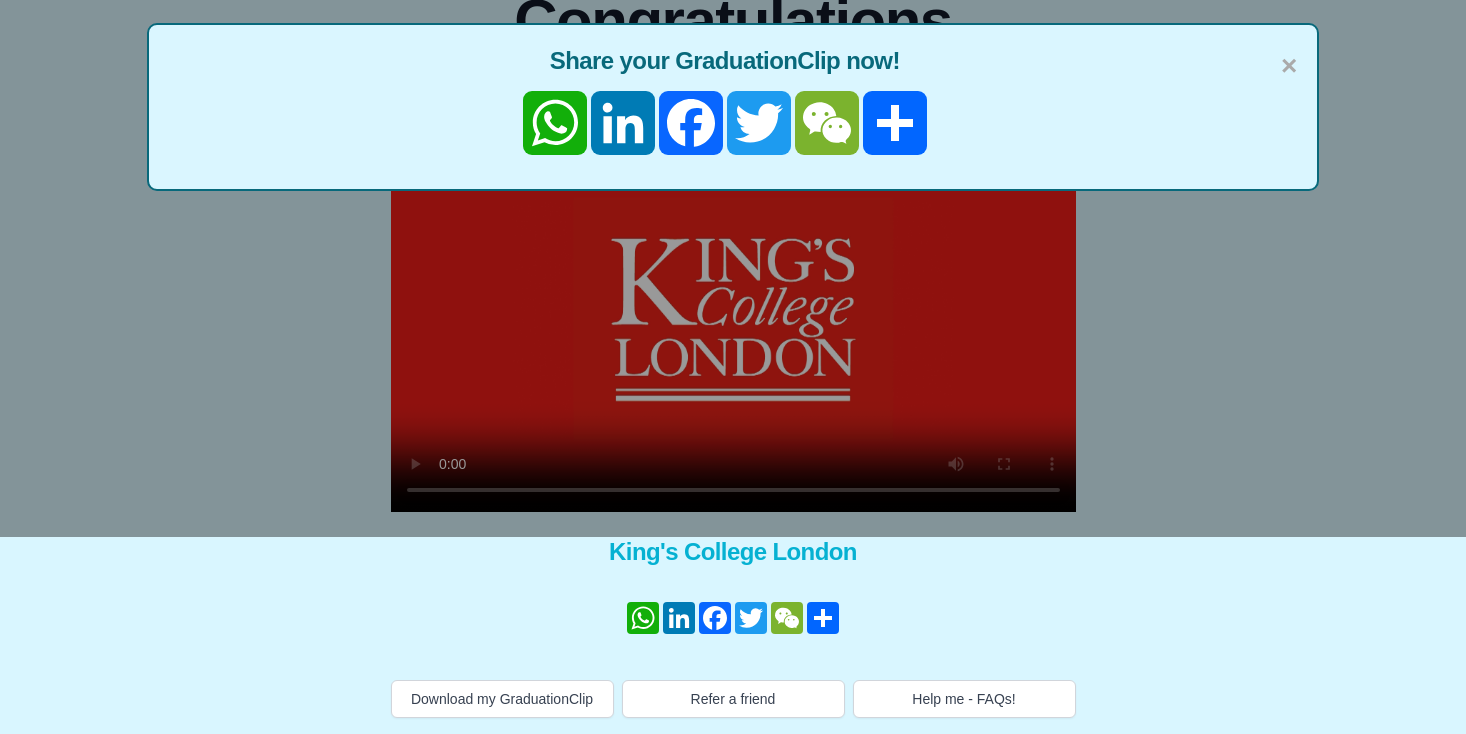 scroll, scrollTop: 197, scrollLeft: 0, axis: vertical 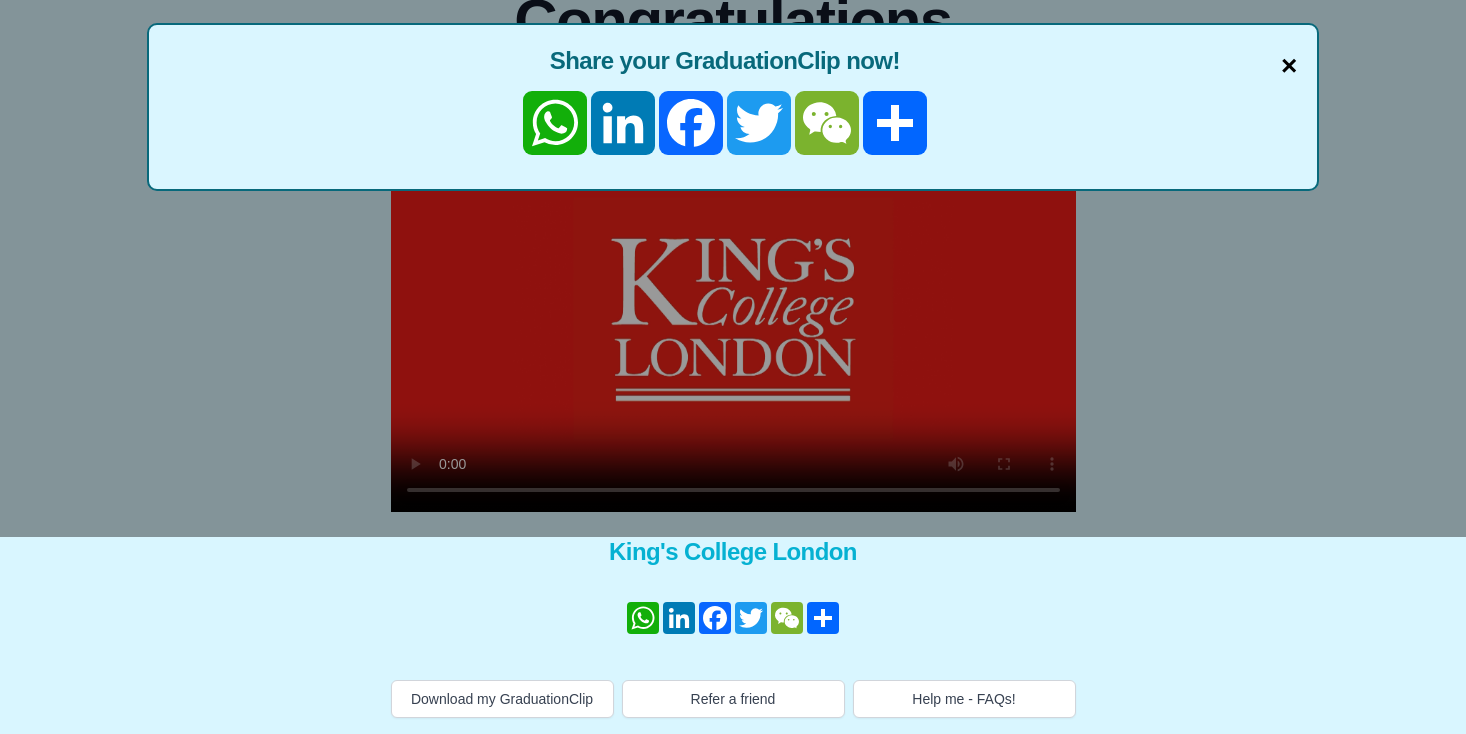click on "×" at bounding box center [1289, 66] 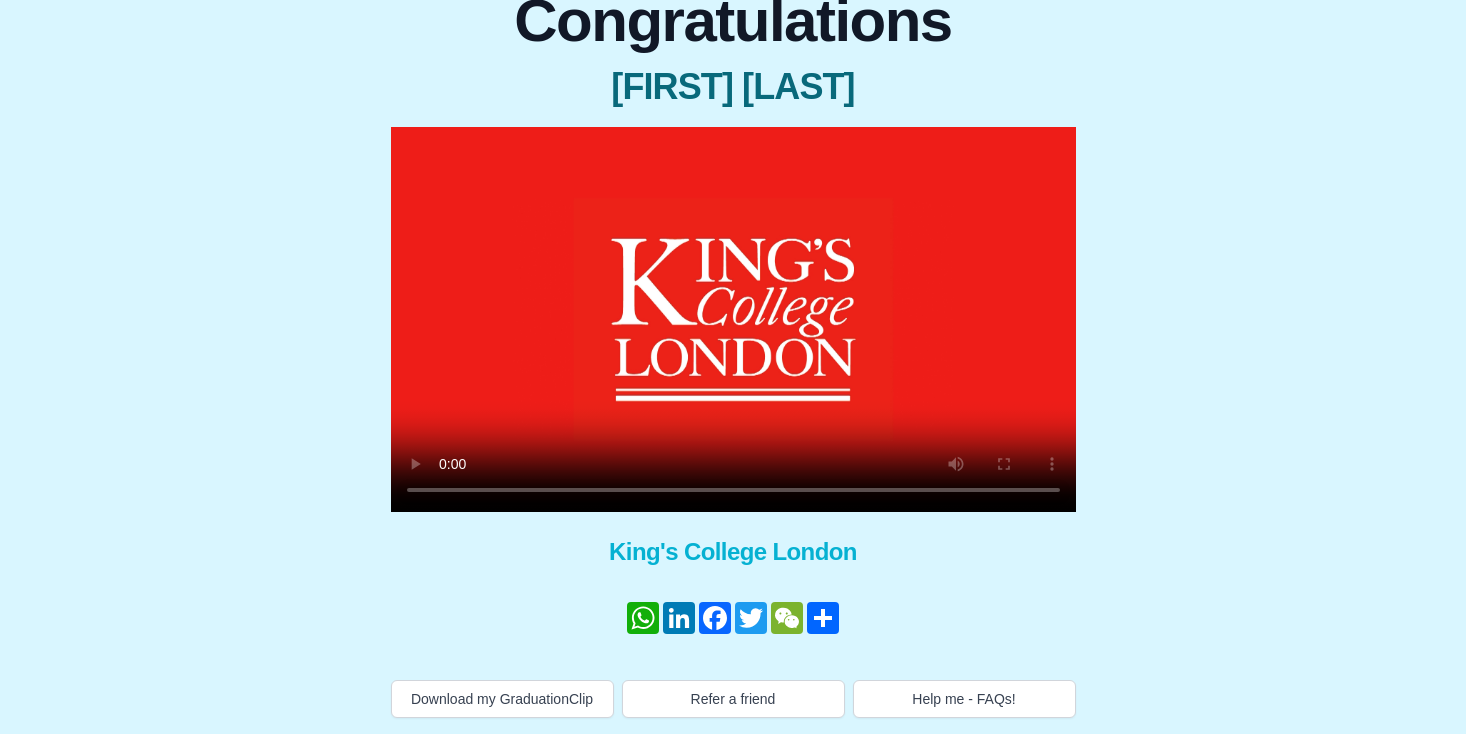 scroll, scrollTop: 197, scrollLeft: 0, axis: vertical 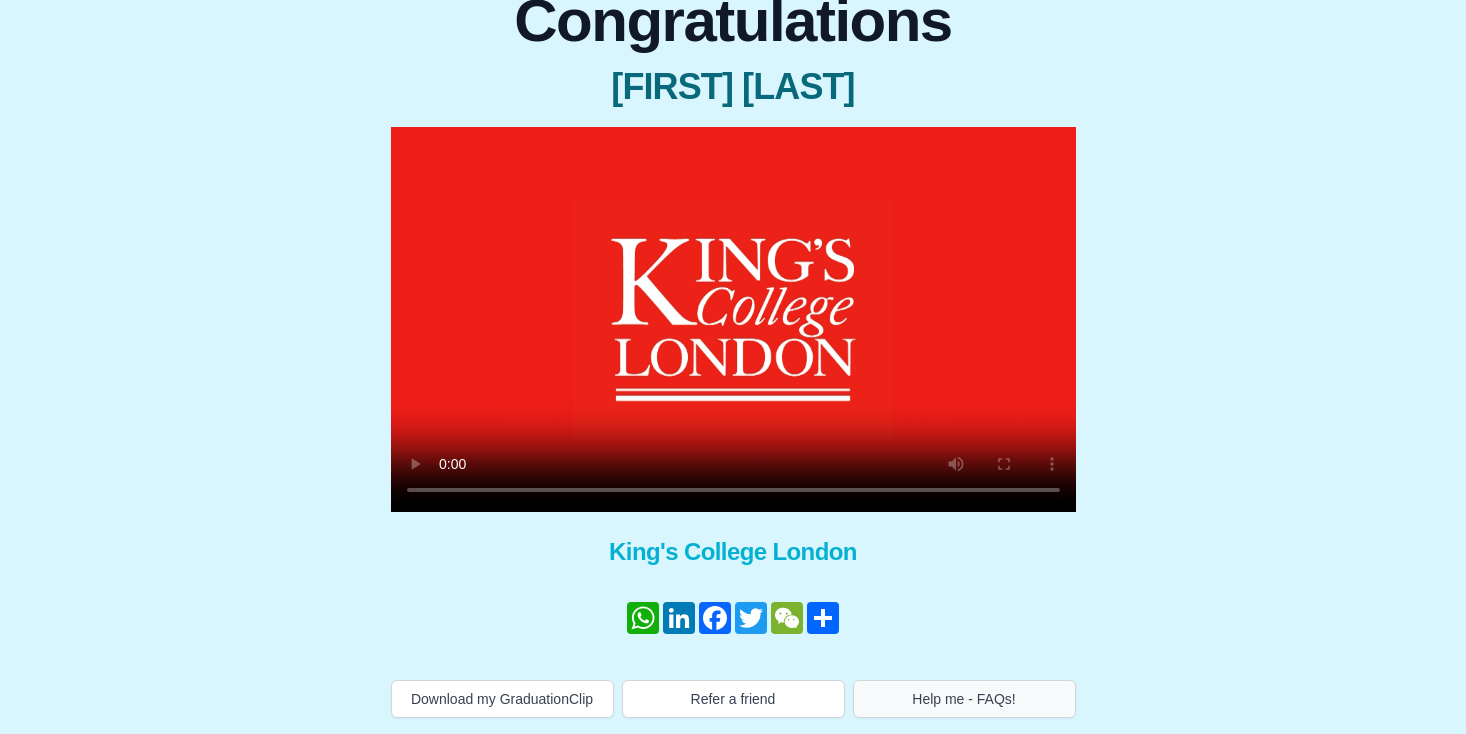 click on "Help me - FAQs!" at bounding box center [964, 699] 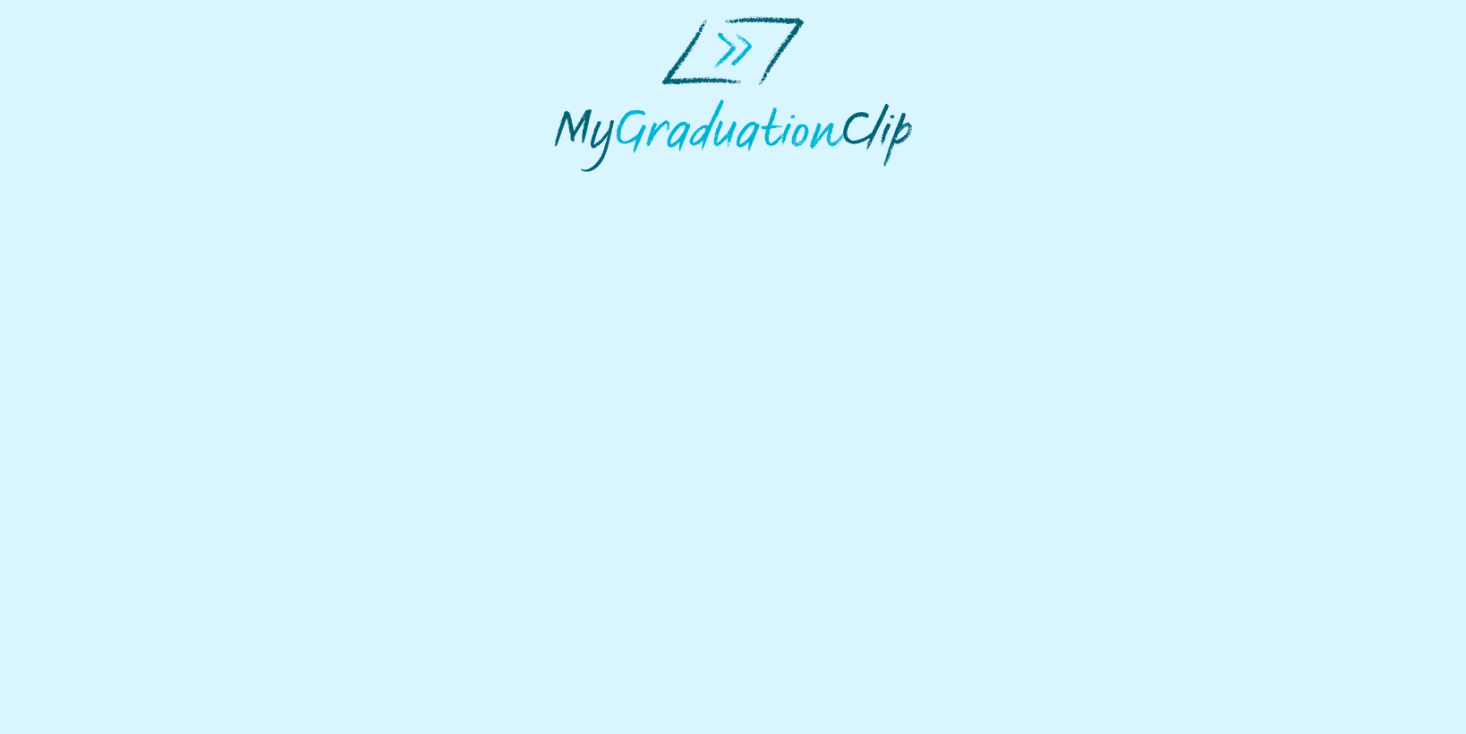 scroll, scrollTop: 0, scrollLeft: 0, axis: both 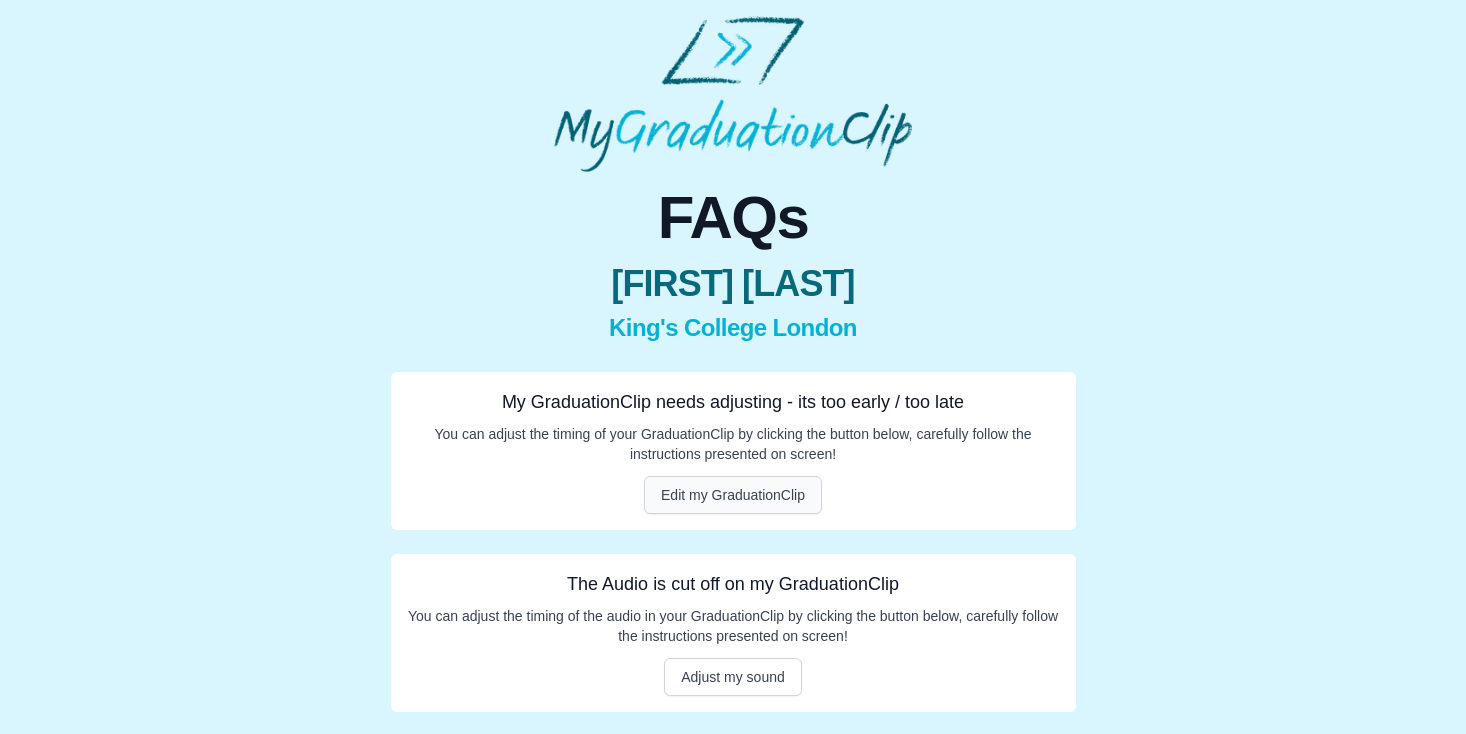 click on "Edit my GraduationClip" at bounding box center (733, 495) 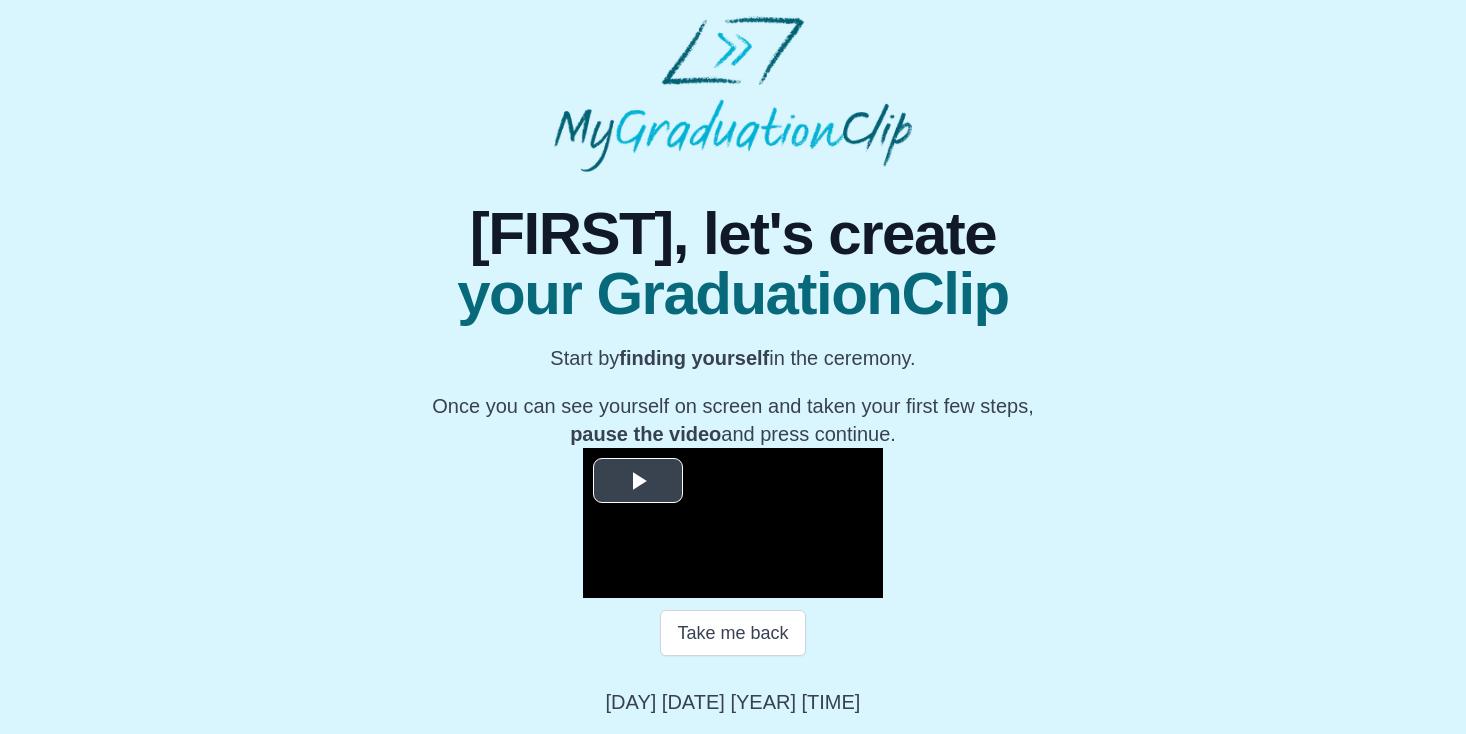 scroll, scrollTop: 261, scrollLeft: 0, axis: vertical 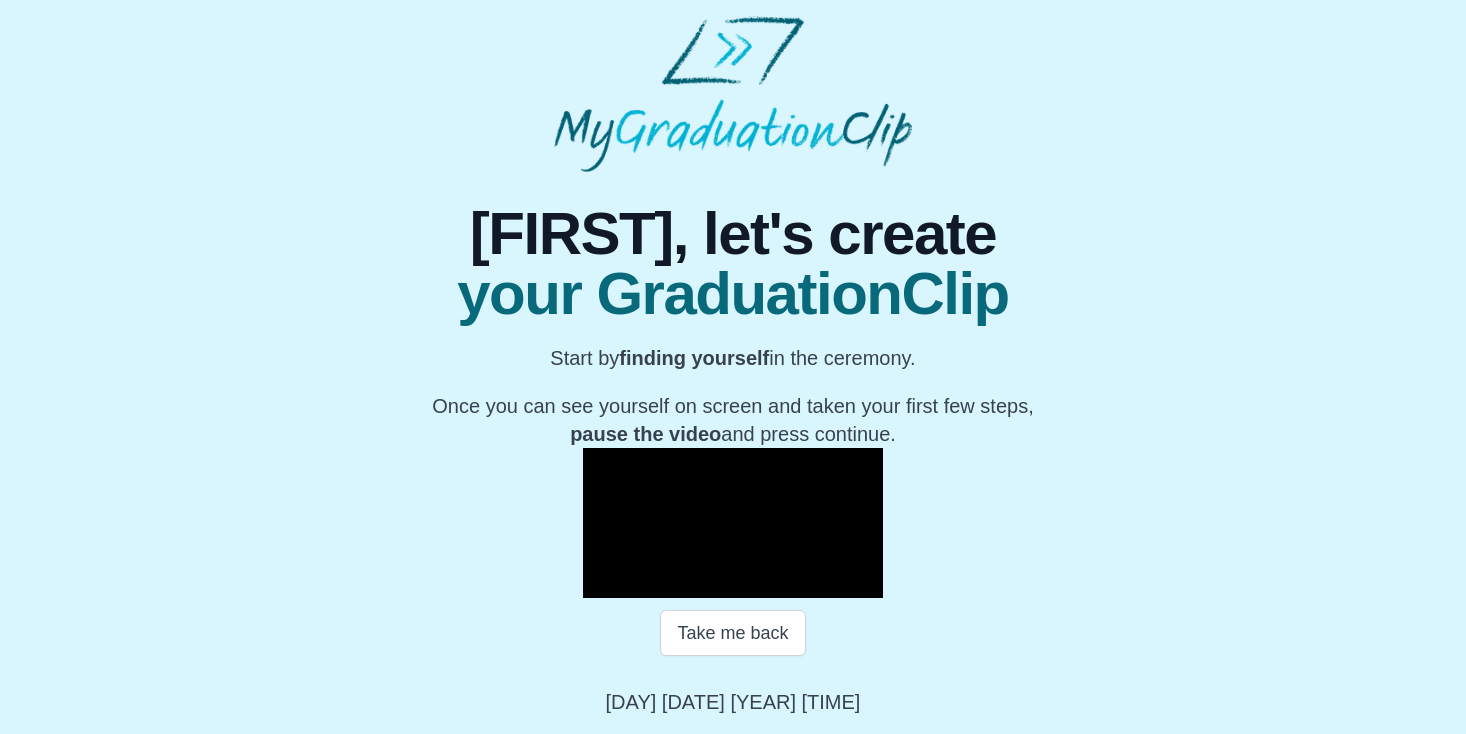 click at bounding box center [603, 583] 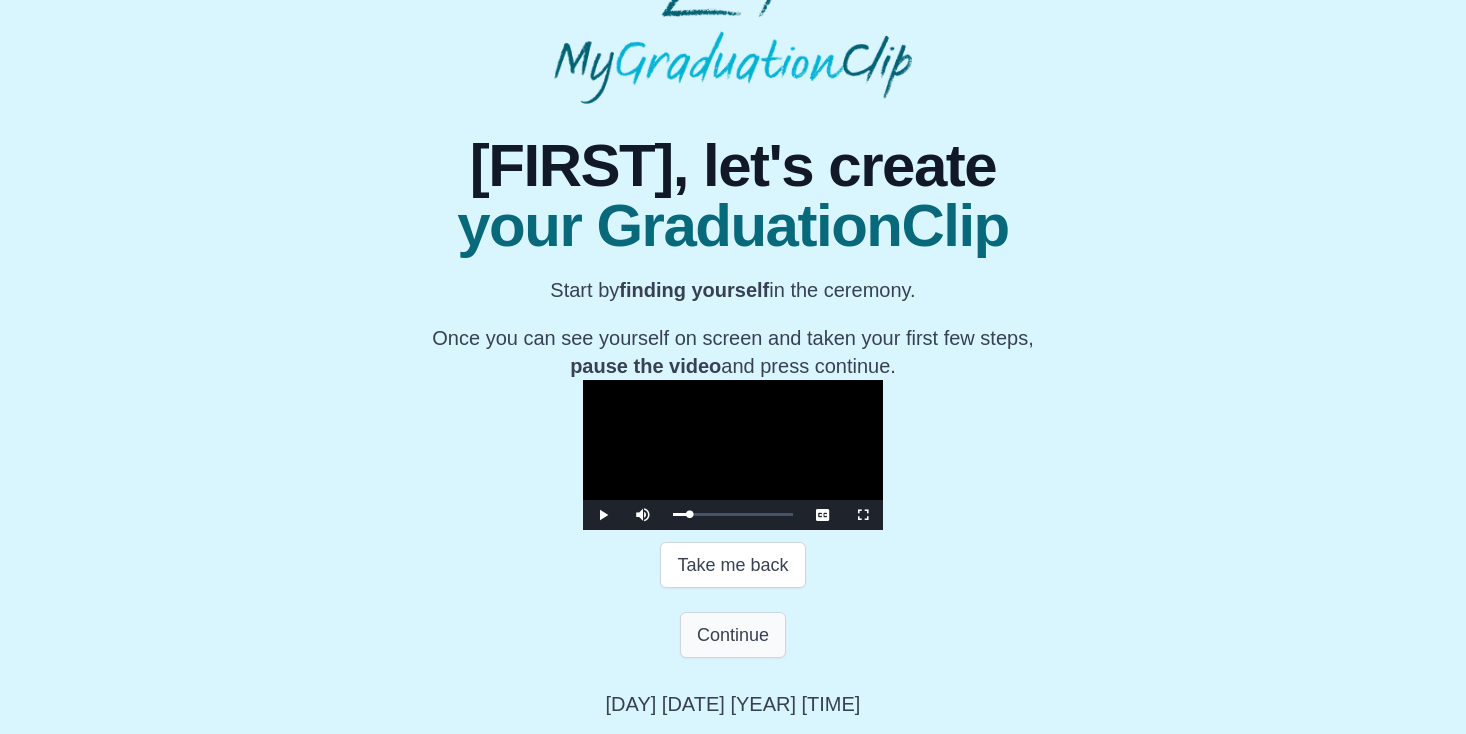 click on "Continue" at bounding box center (733, 635) 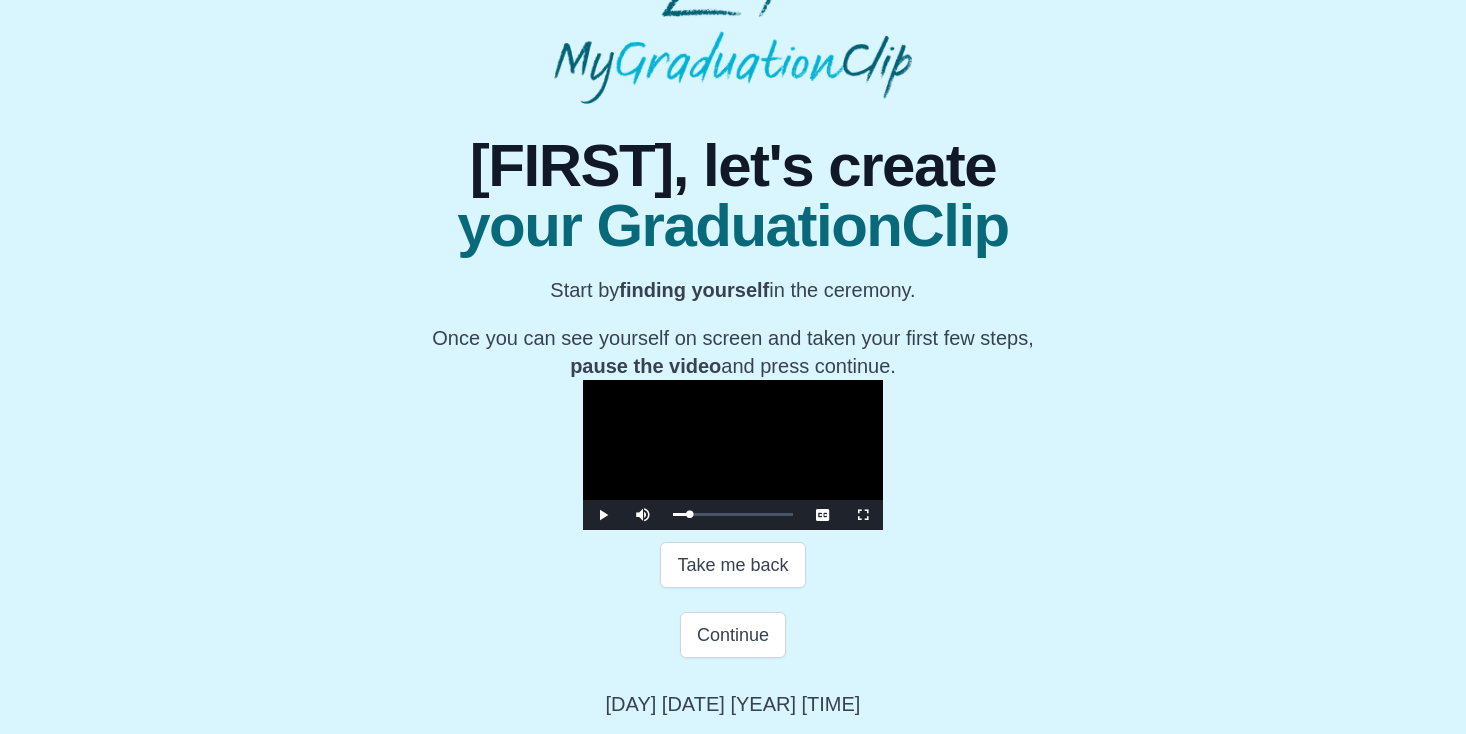 scroll, scrollTop: 0, scrollLeft: 0, axis: both 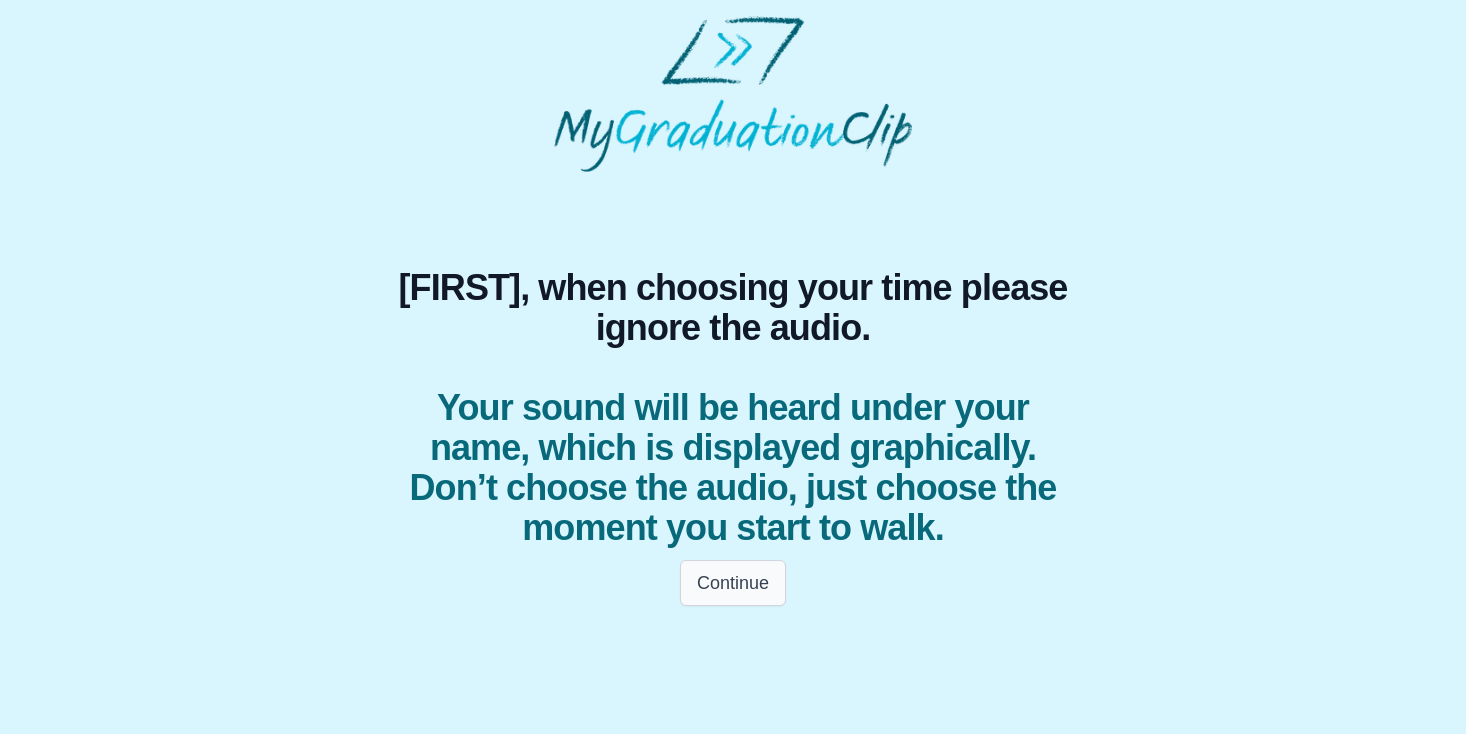 click on "Continue" at bounding box center (733, 583) 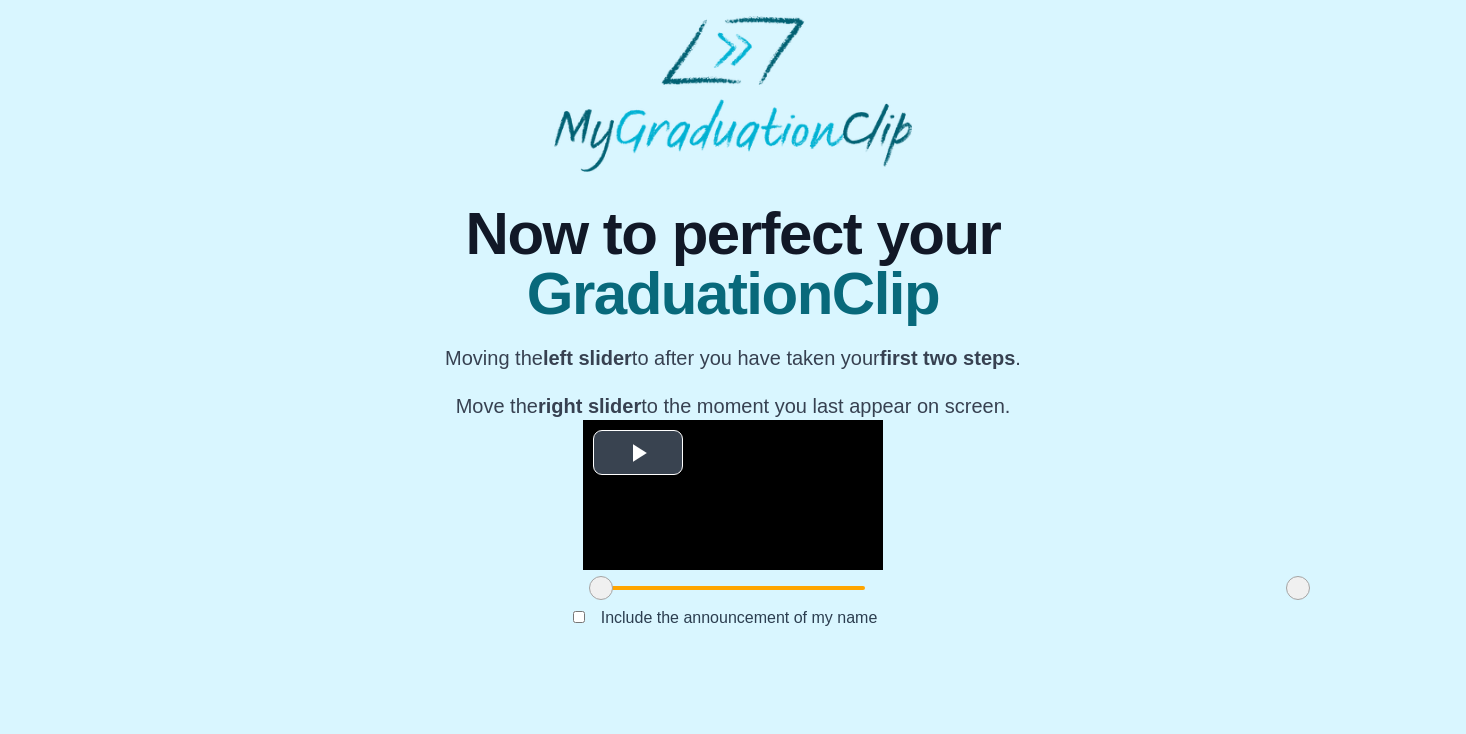 scroll, scrollTop: 213, scrollLeft: 0, axis: vertical 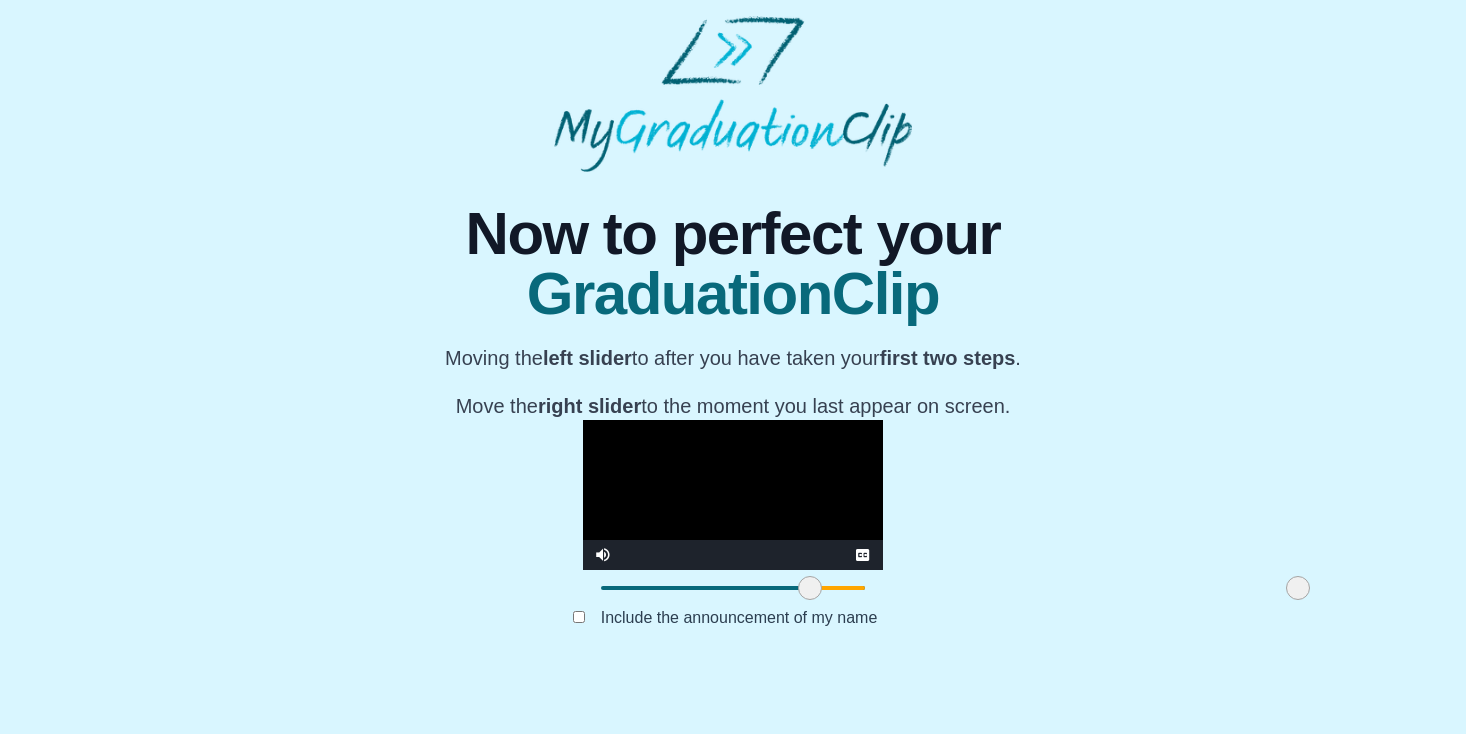 drag, startPoint x: 384, startPoint y: 639, endPoint x: 593, endPoint y: 639, distance: 209 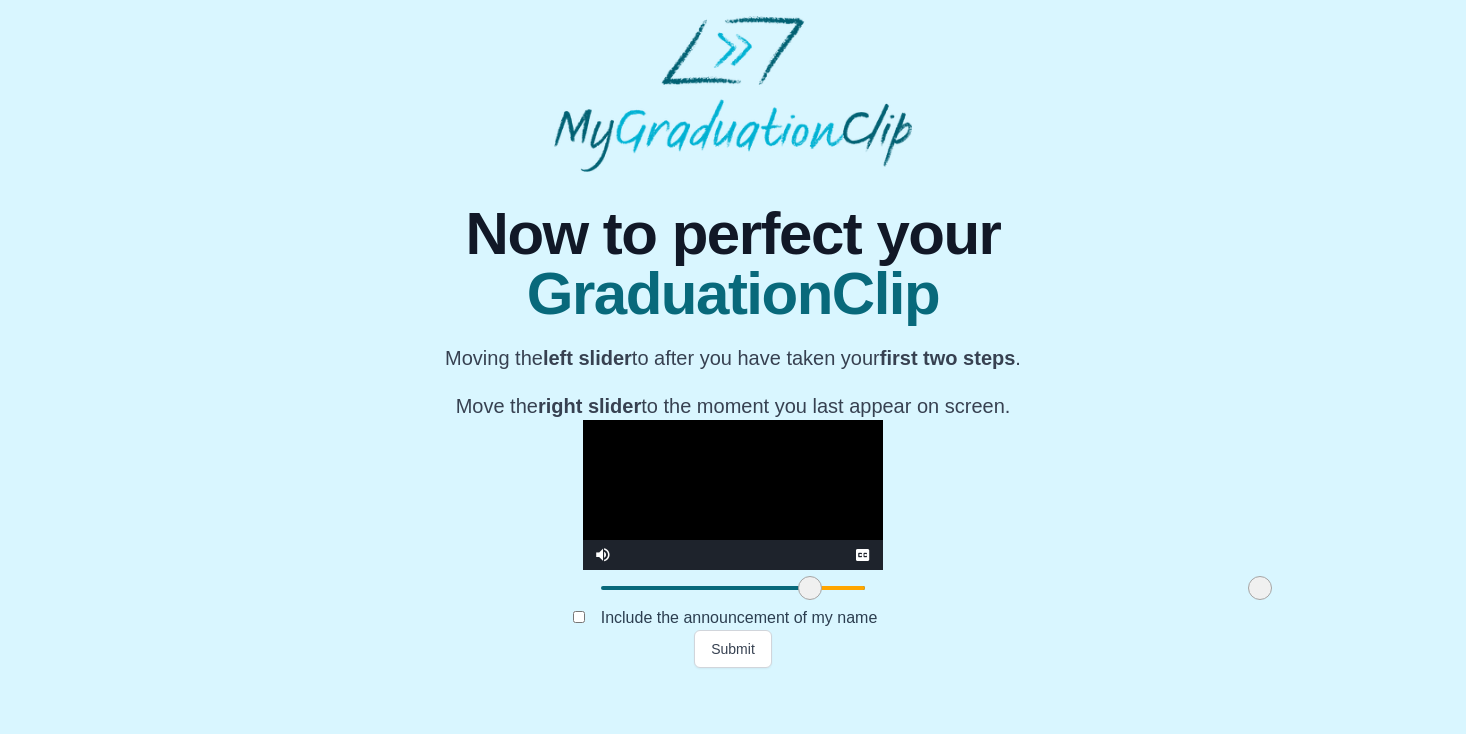 drag, startPoint x: 1085, startPoint y: 641, endPoint x: 1047, endPoint y: 643, distance: 38.052597 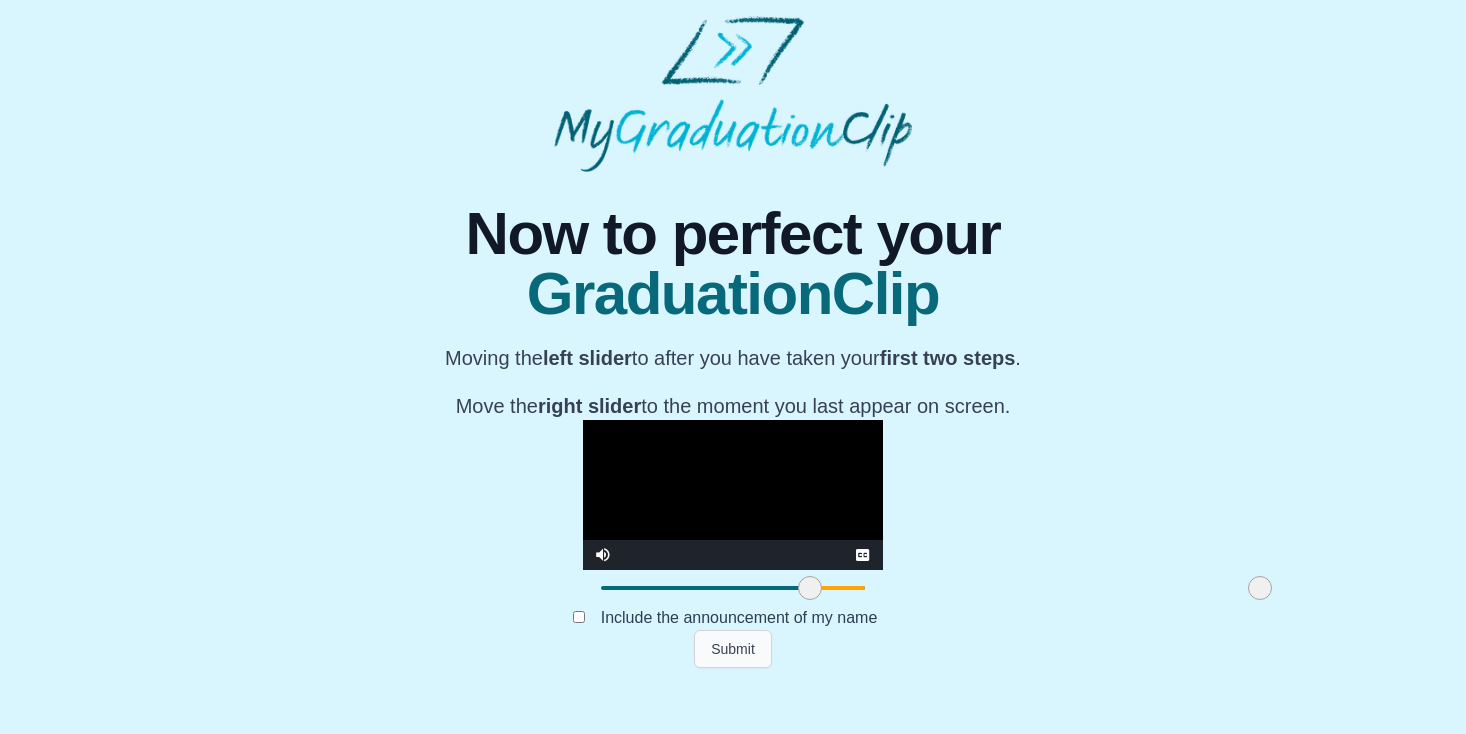 scroll, scrollTop: 213, scrollLeft: 0, axis: vertical 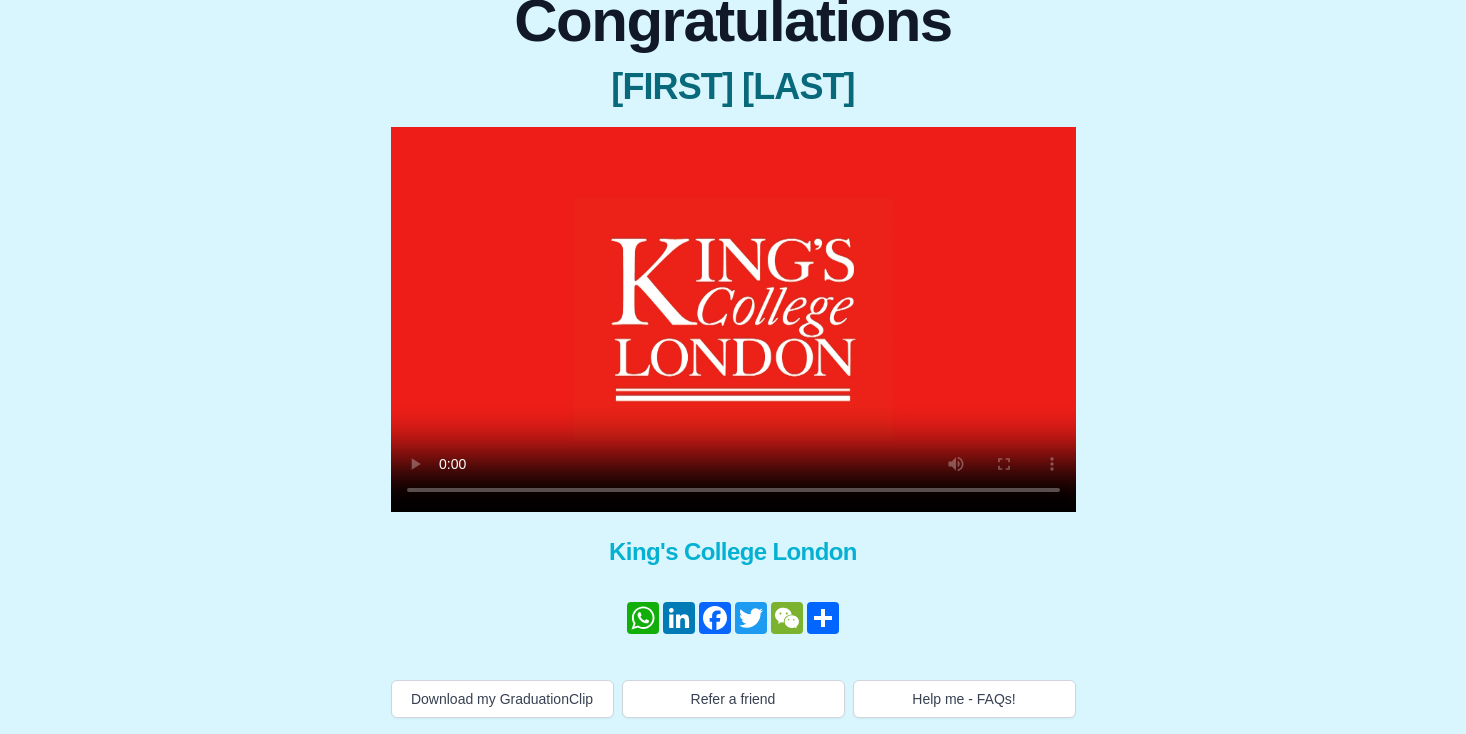 click at bounding box center [733, 319] 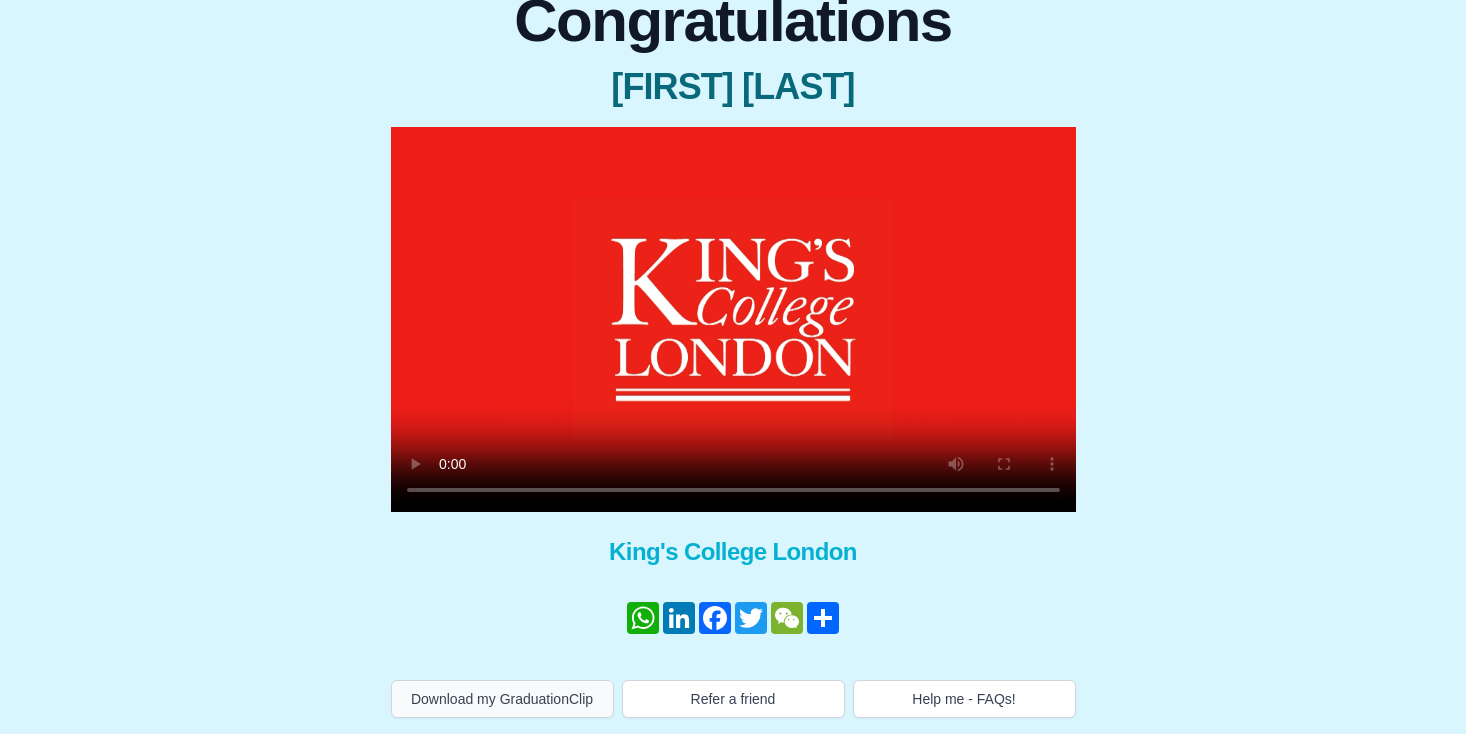 click on "Download my GraduationClip" at bounding box center (502, 699) 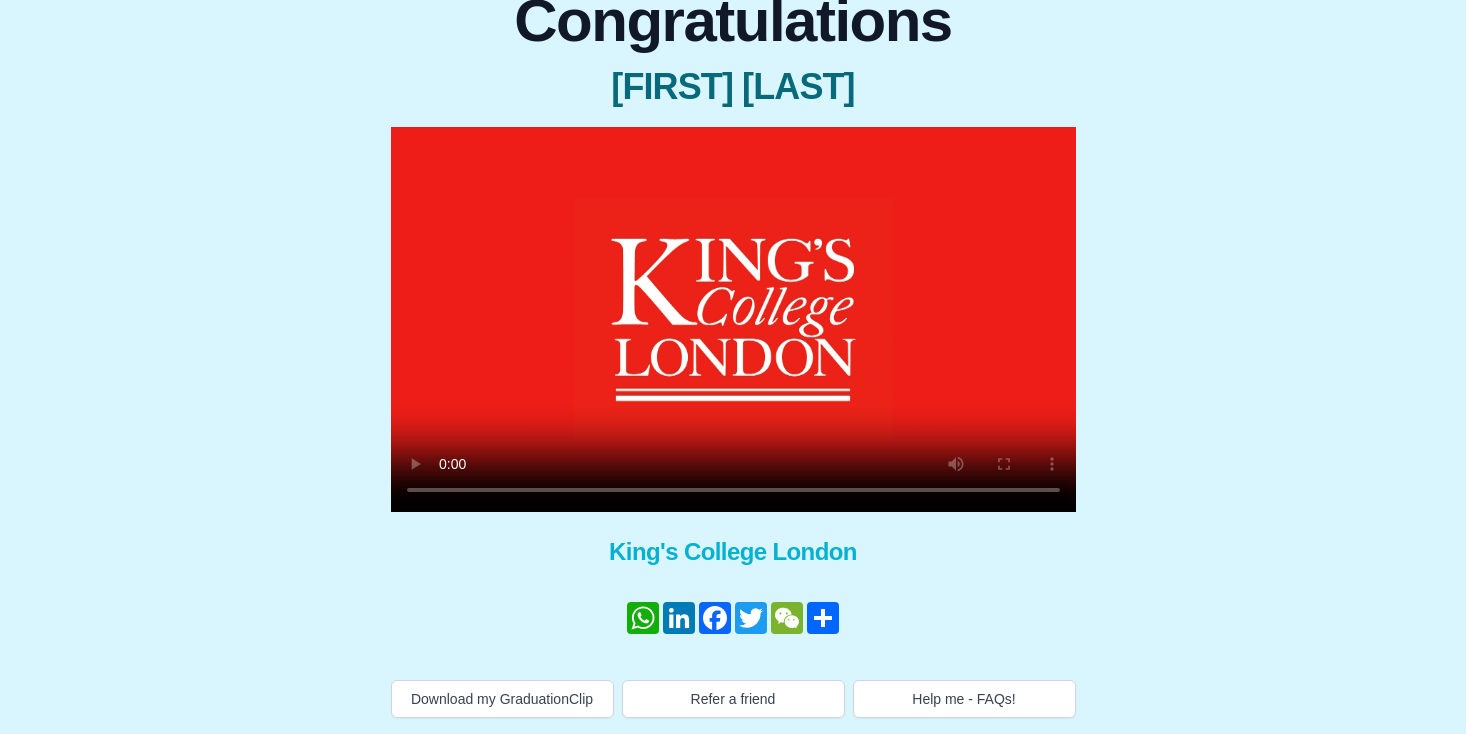 click on "Congratulations [FIRST] [LAST] × Share your GraduationClip now! WhatsApp LinkedIn Facebook Twitter WeChat Share × Why not also get the Full Length Graduation film? Get the full ceremony film! King's College London WhatsApp LinkedIn Facebook Twitter WeChat Share  Download my GraduationClip   Refer a friend   Help me - FAQs!" at bounding box center (733, 346) 